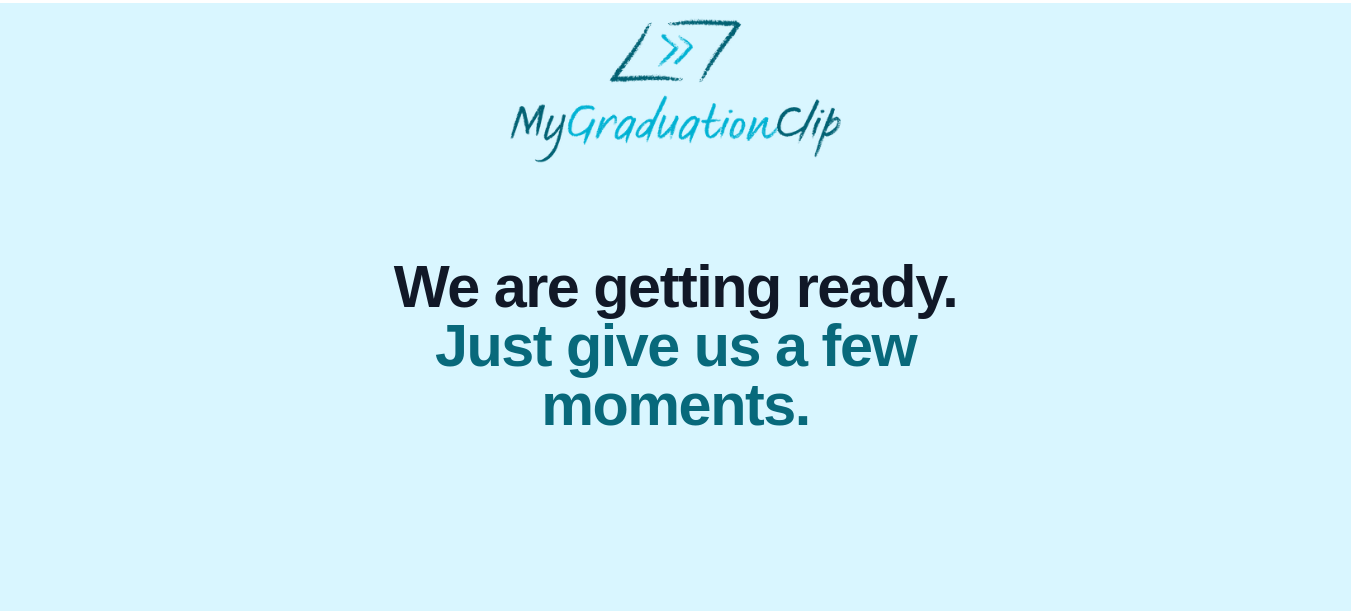 scroll, scrollTop: 0, scrollLeft: 0, axis: both 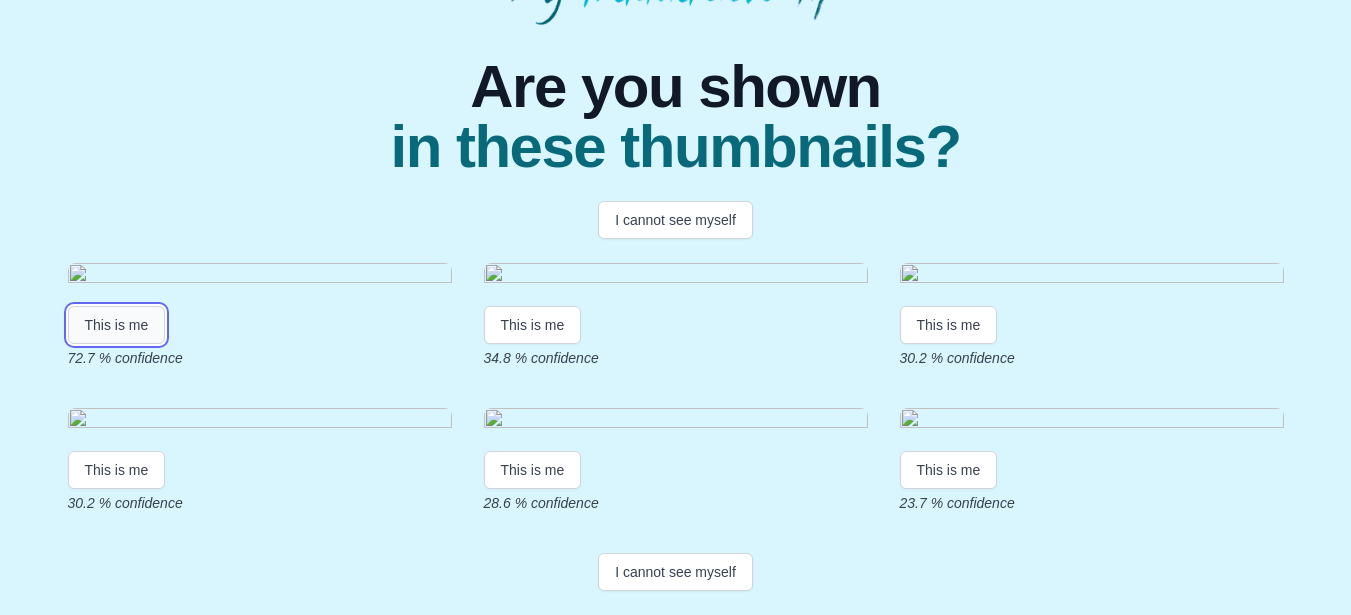 click on "This is me" at bounding box center [117, 325] 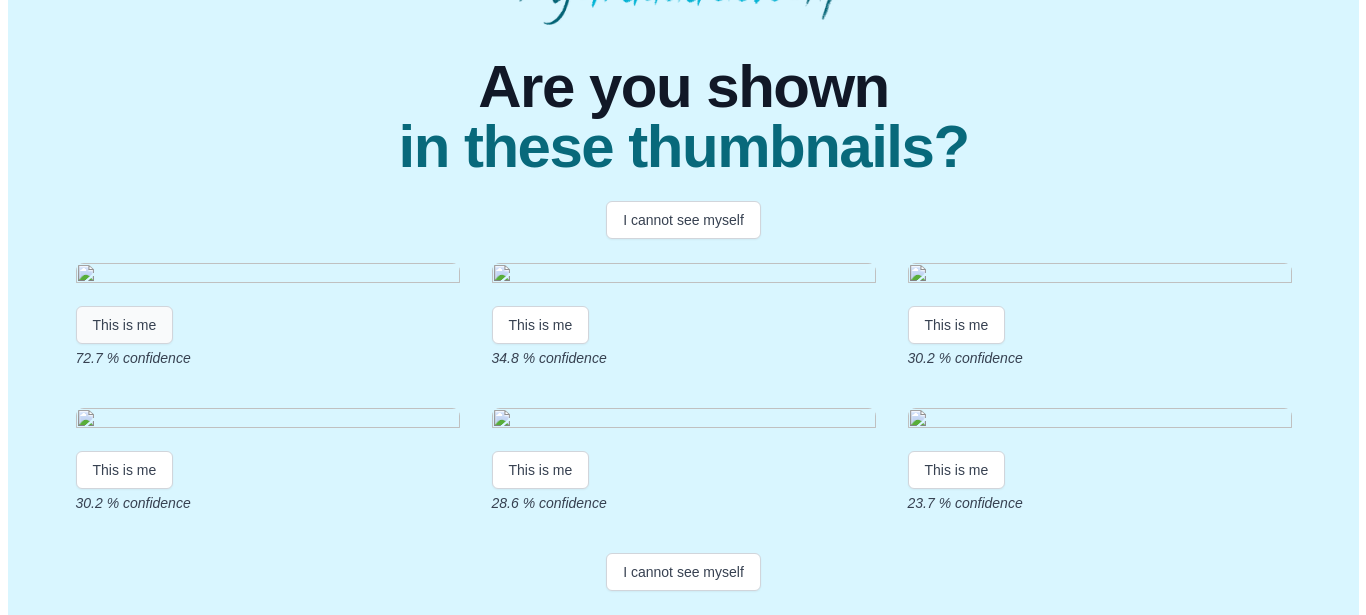 scroll, scrollTop: 0, scrollLeft: 0, axis: both 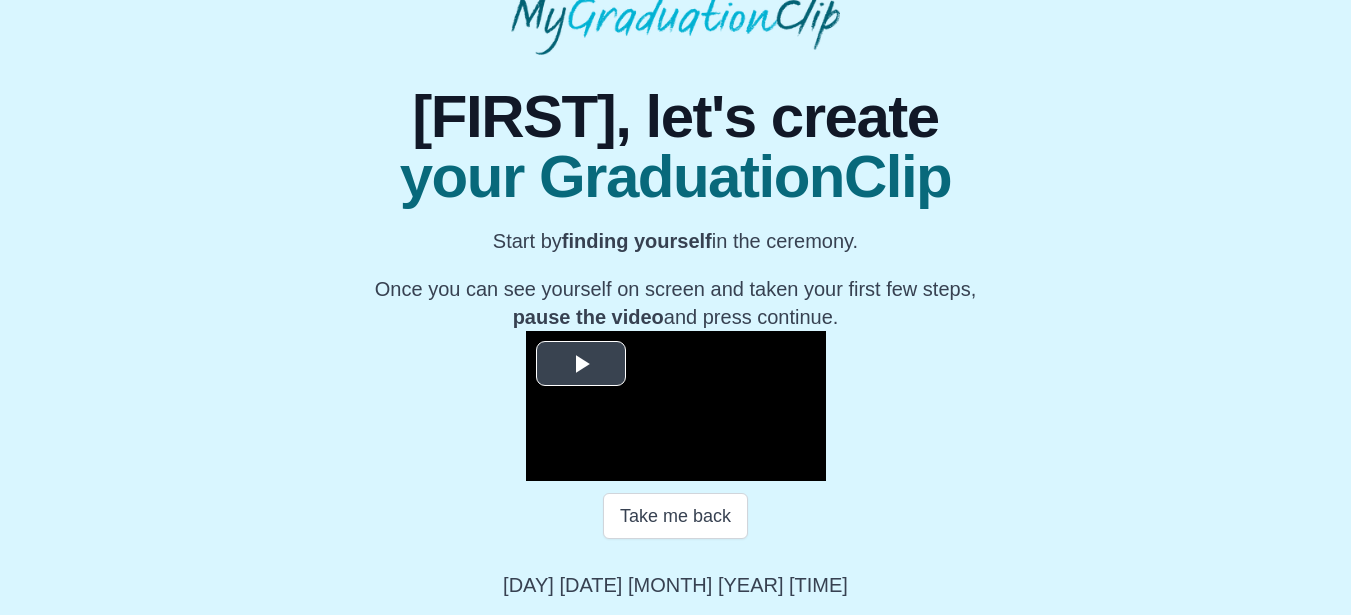 click at bounding box center (581, 364) 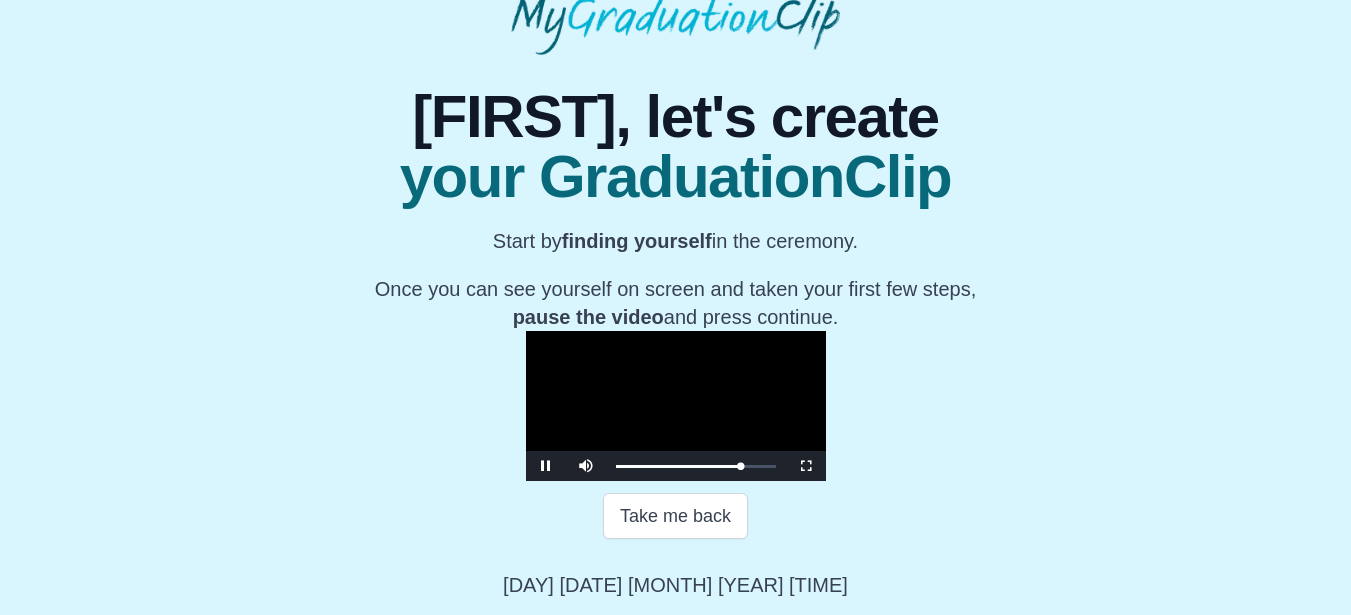 click at bounding box center [676, 406] 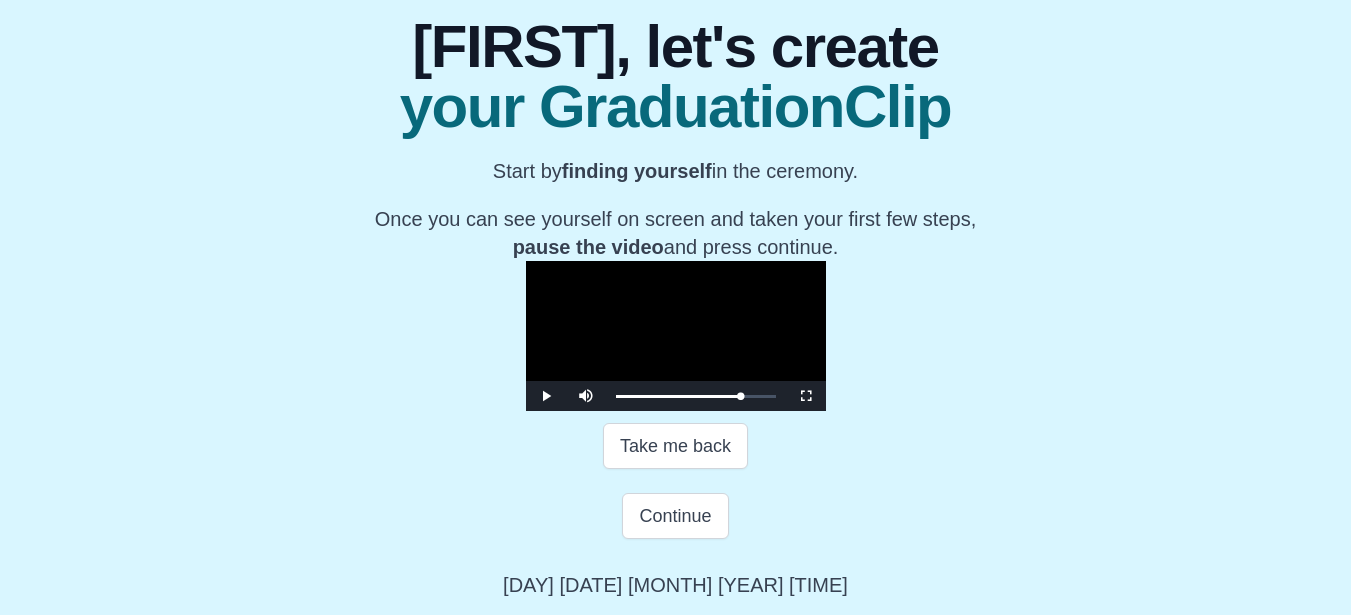 click at bounding box center (676, 336) 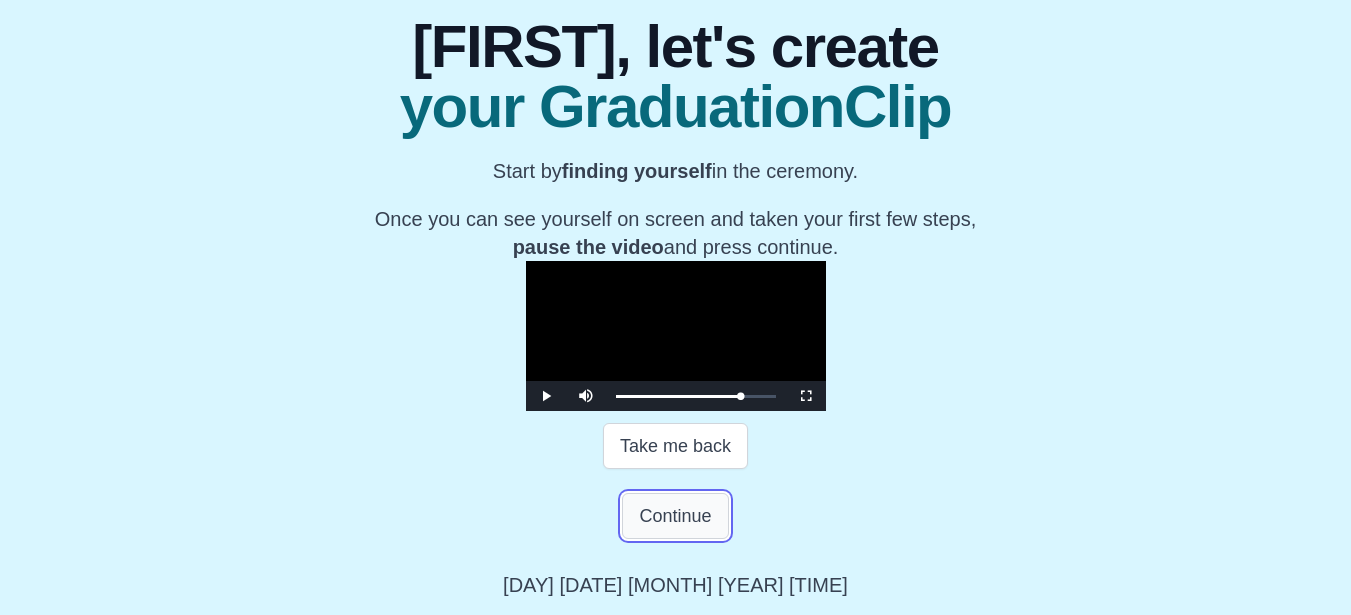 click on "Continue" at bounding box center [675, 516] 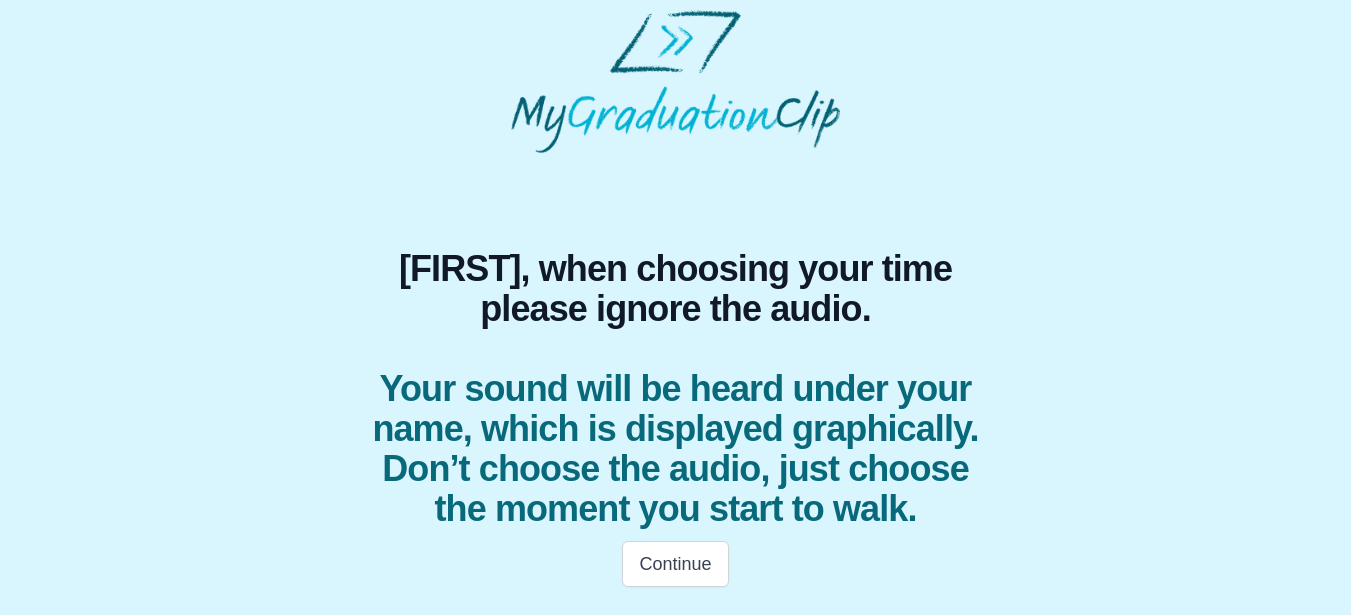scroll, scrollTop: 46, scrollLeft: 0, axis: vertical 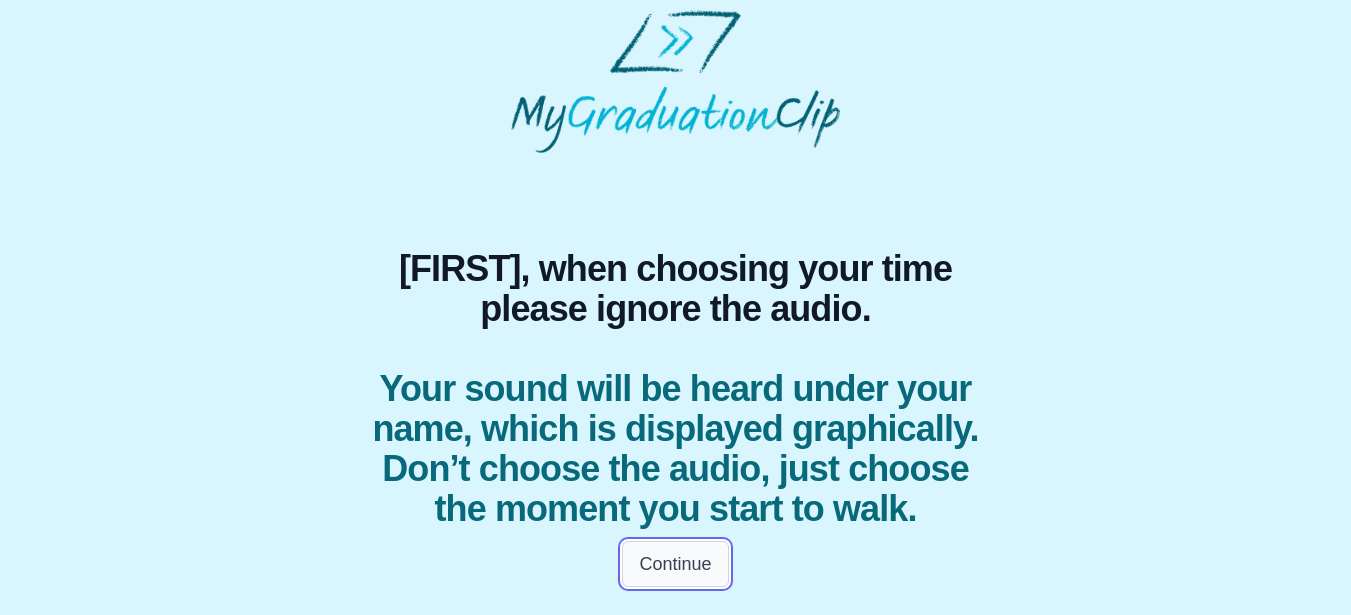 click on "Continue" at bounding box center (675, 564) 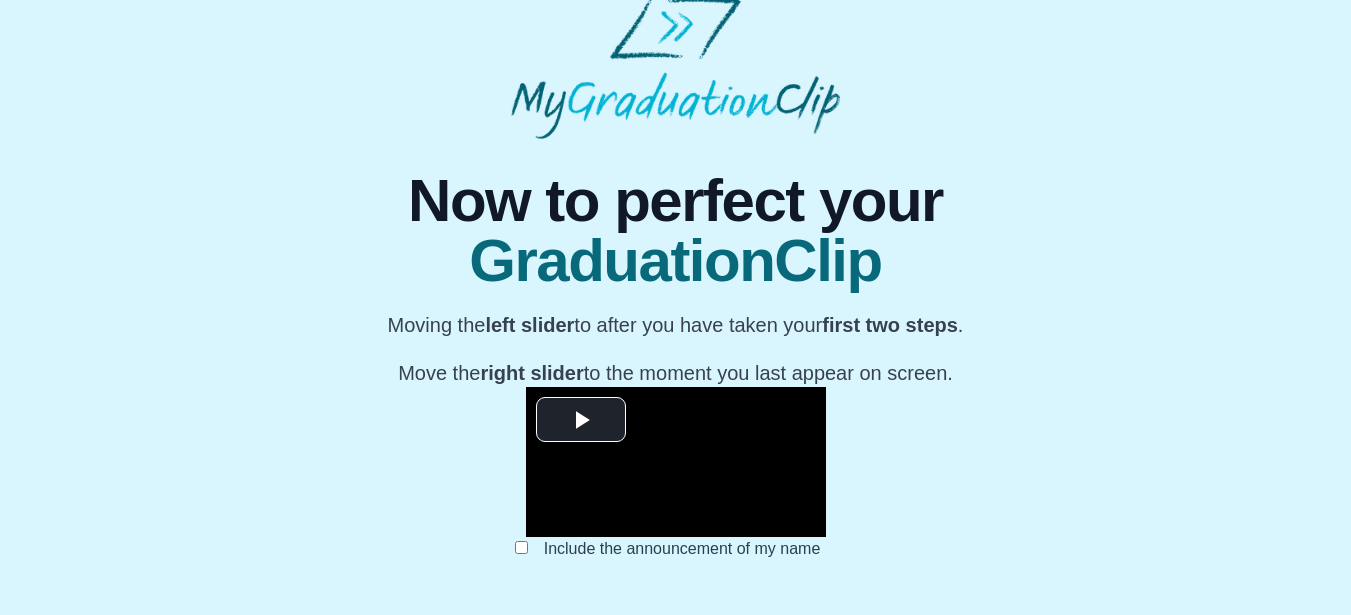scroll, scrollTop: 46, scrollLeft: 0, axis: vertical 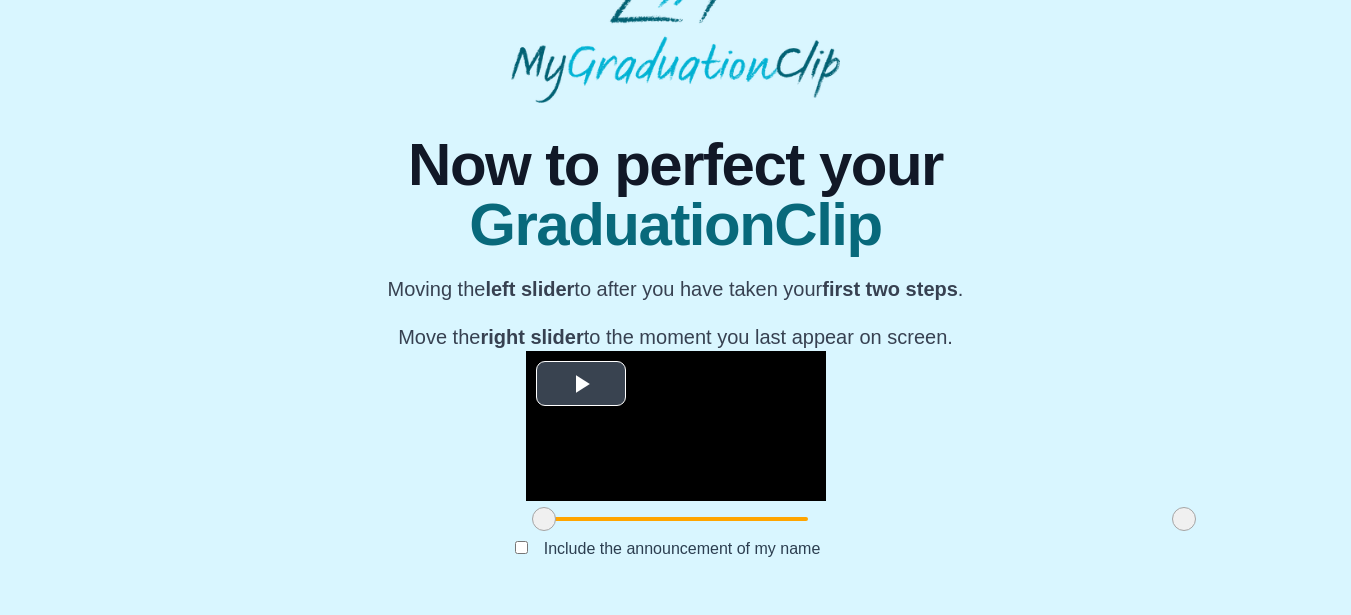 click at bounding box center (581, 384) 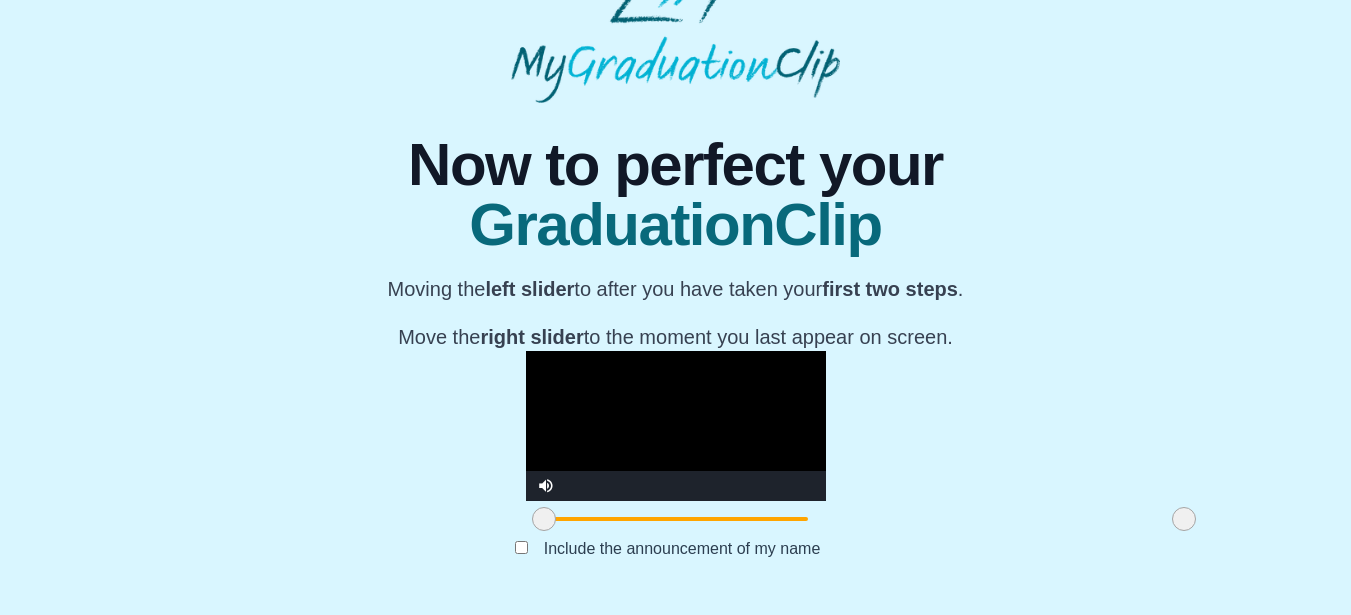 click at bounding box center [676, 426] 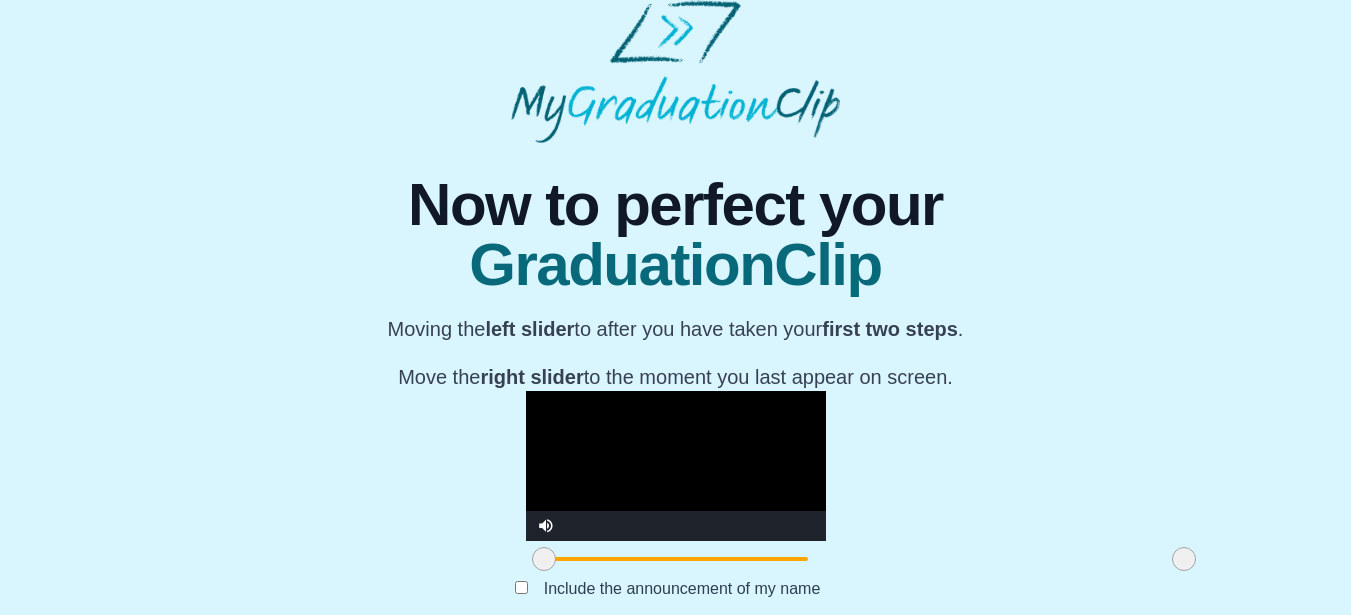 drag, startPoint x: 1346, startPoint y: 209, endPoint x: 1346, endPoint y: 225, distance: 16 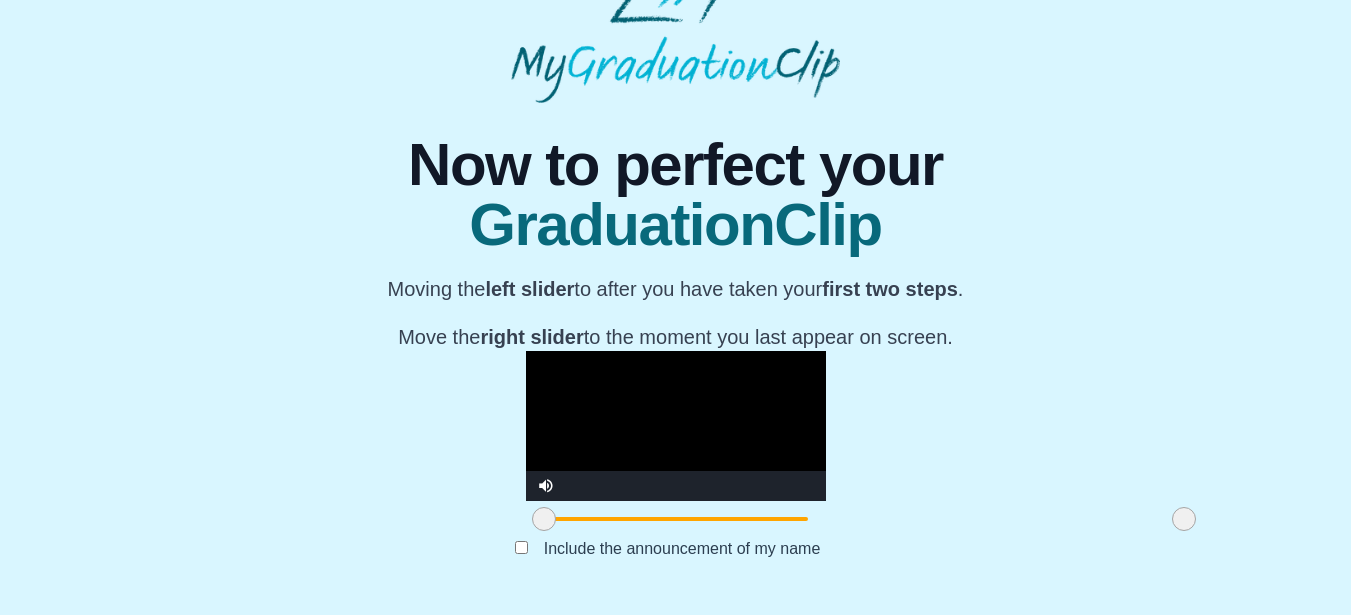 scroll, scrollTop: 285, scrollLeft: 0, axis: vertical 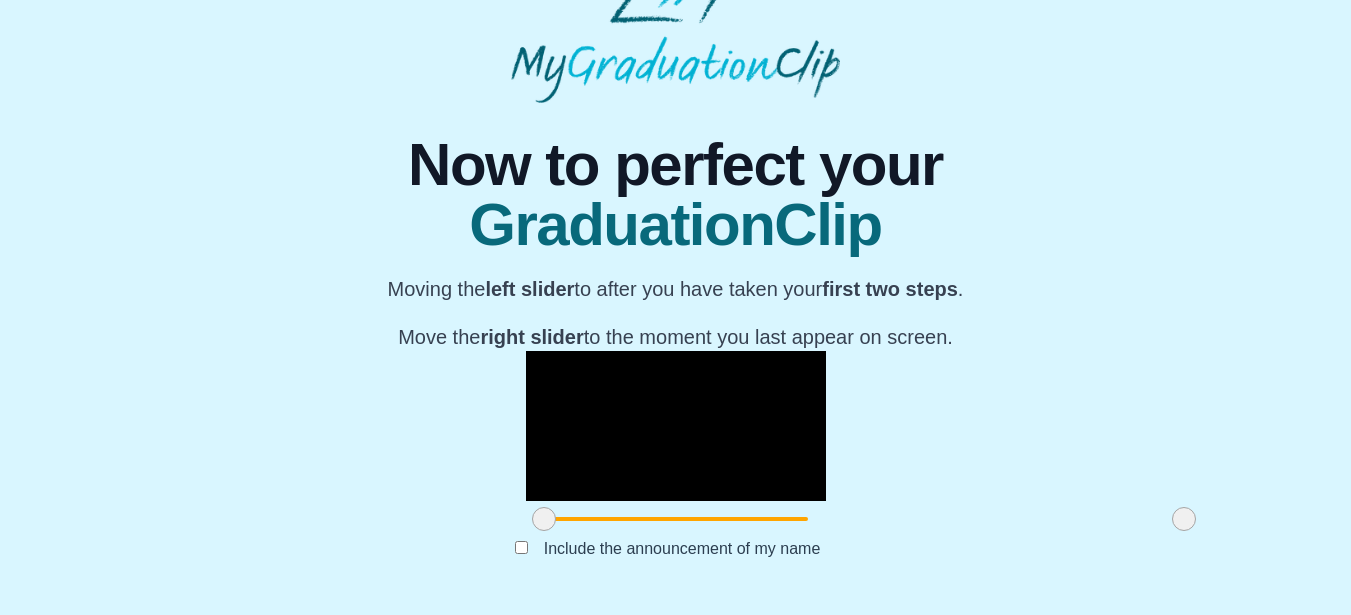 click at bounding box center (1184, 519) 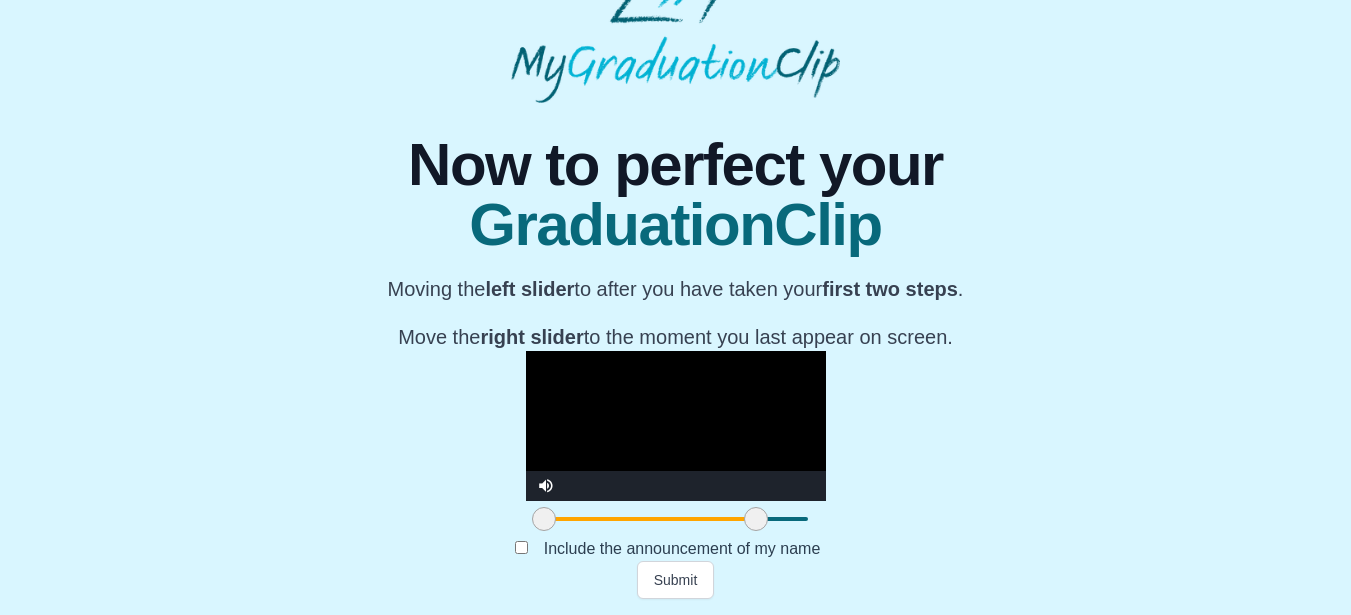 drag, startPoint x: 999, startPoint y: 524, endPoint x: 571, endPoint y: 532, distance: 428.07477 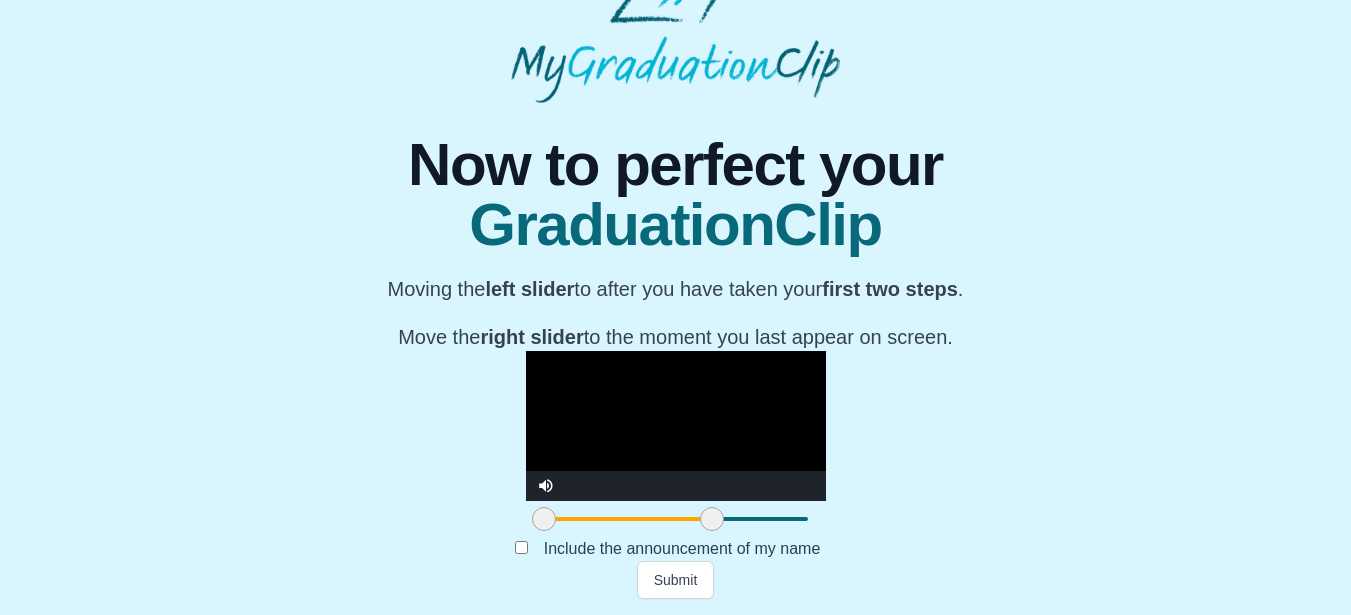 drag, startPoint x: 567, startPoint y: 526, endPoint x: 523, endPoint y: 530, distance: 44.181442 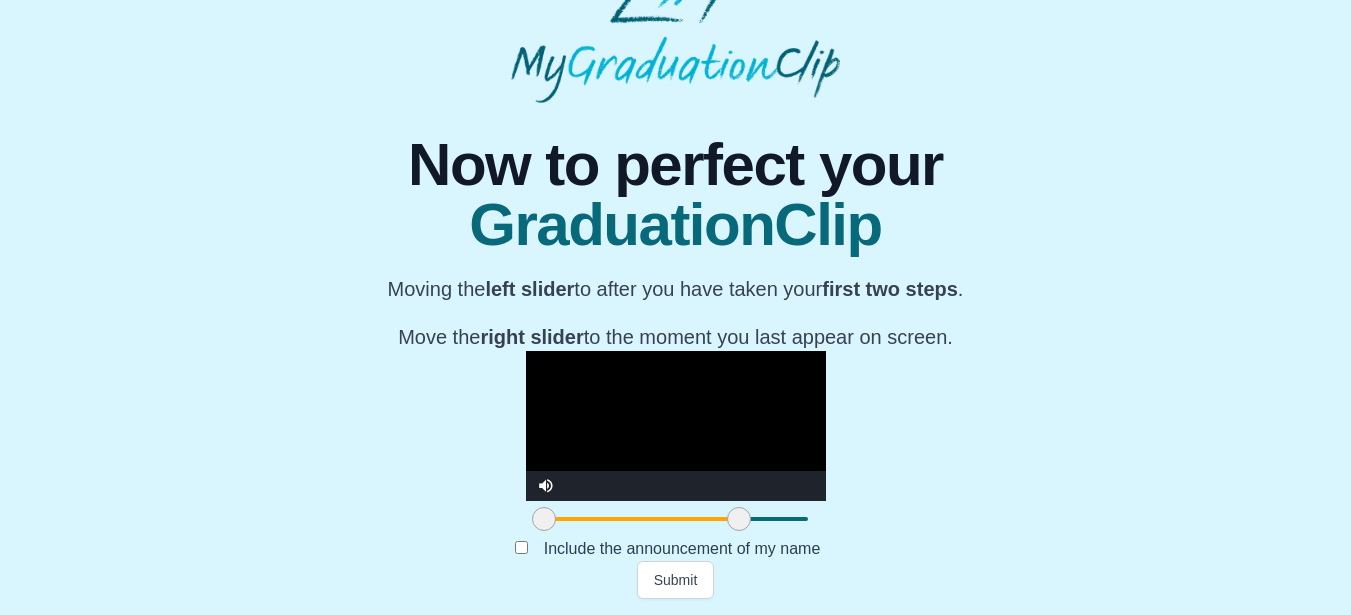 drag, startPoint x: 523, startPoint y: 530, endPoint x: 550, endPoint y: 515, distance: 30.88689 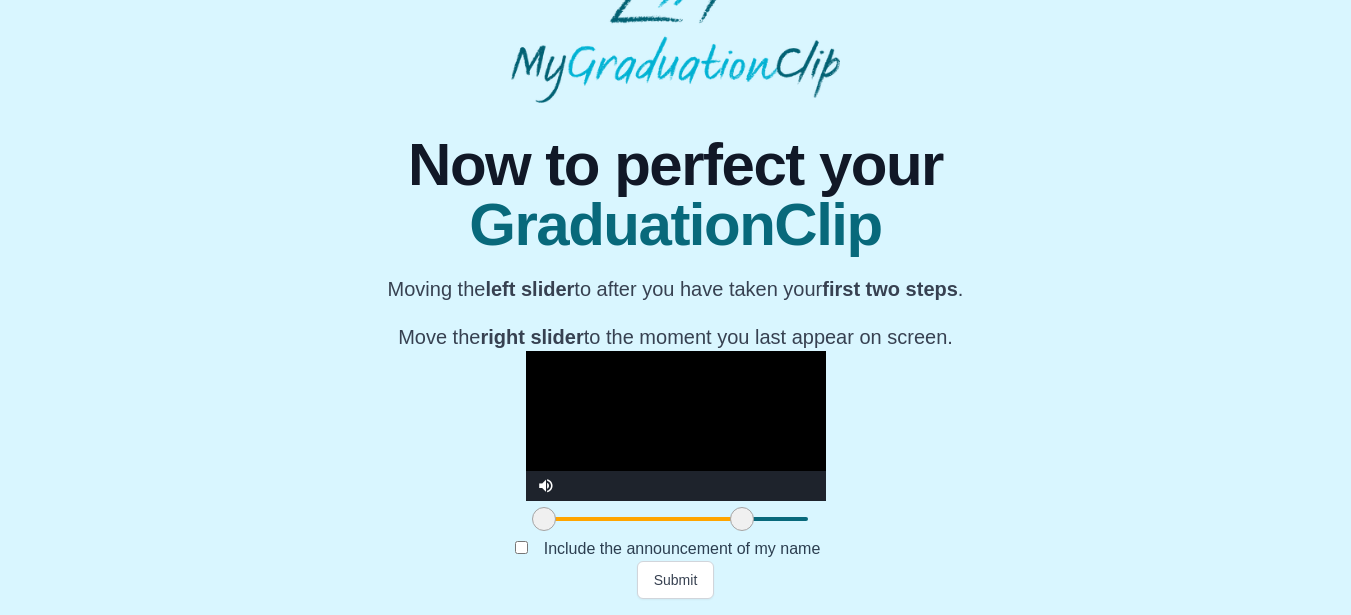 click at bounding box center (742, 519) 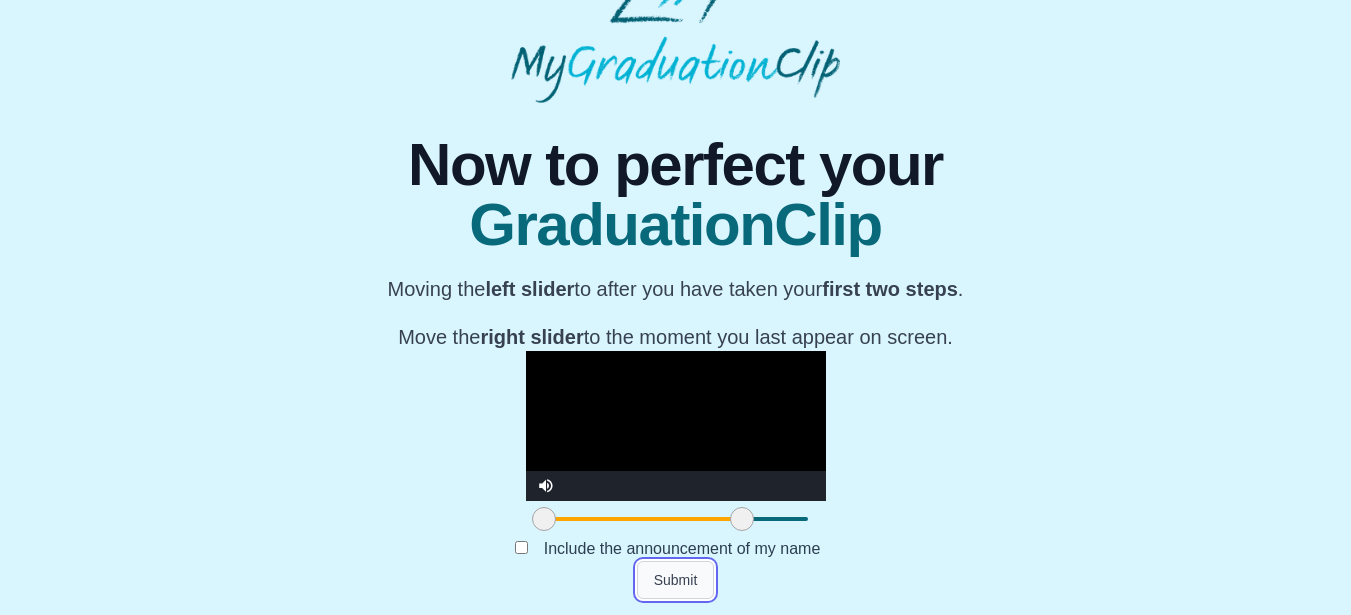 click on "Submit" at bounding box center (676, 580) 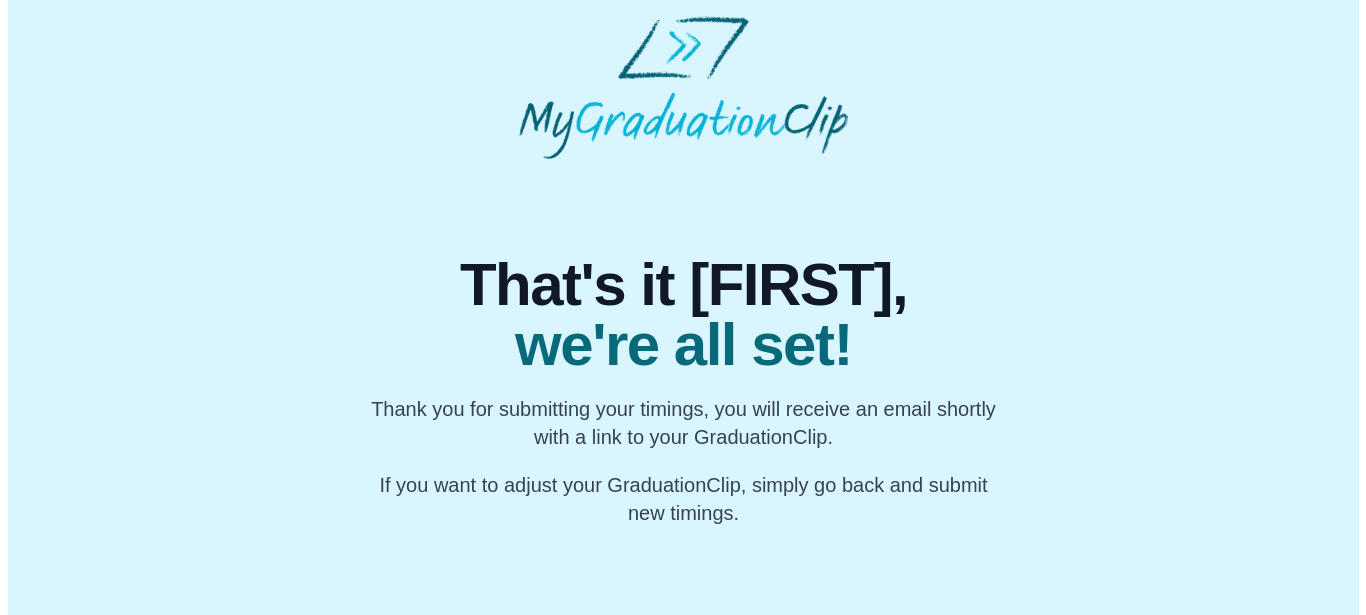 scroll, scrollTop: 0, scrollLeft: 0, axis: both 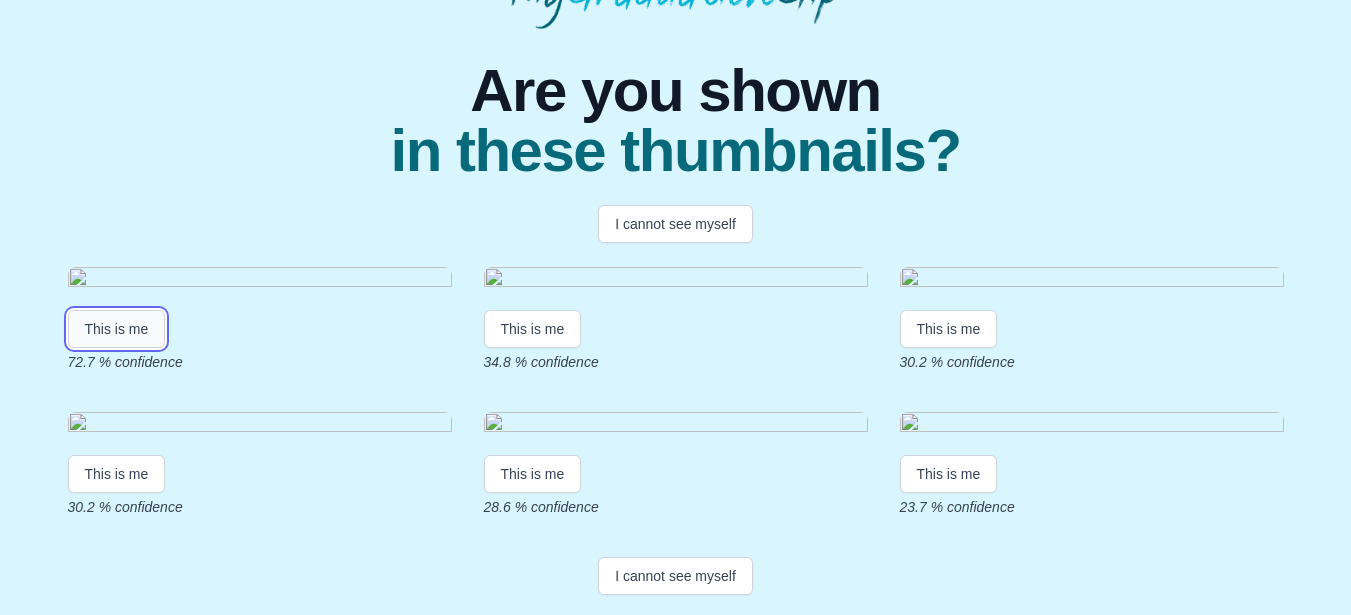click on "This is me" at bounding box center [117, 329] 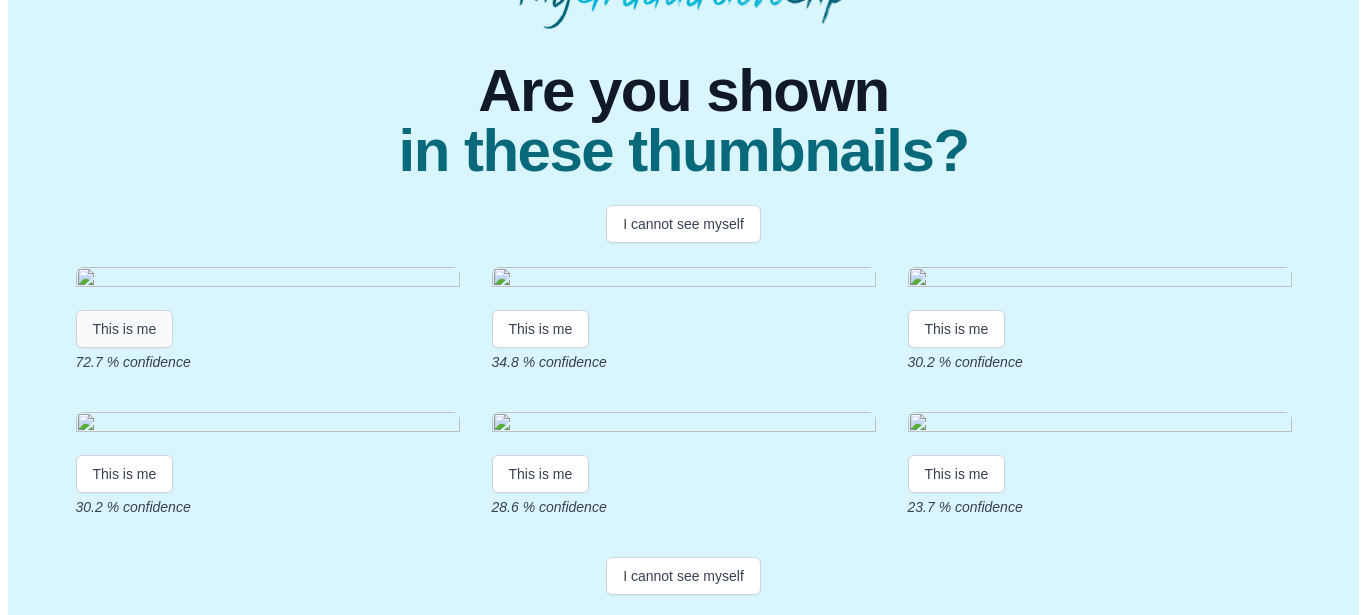 scroll, scrollTop: 0, scrollLeft: 0, axis: both 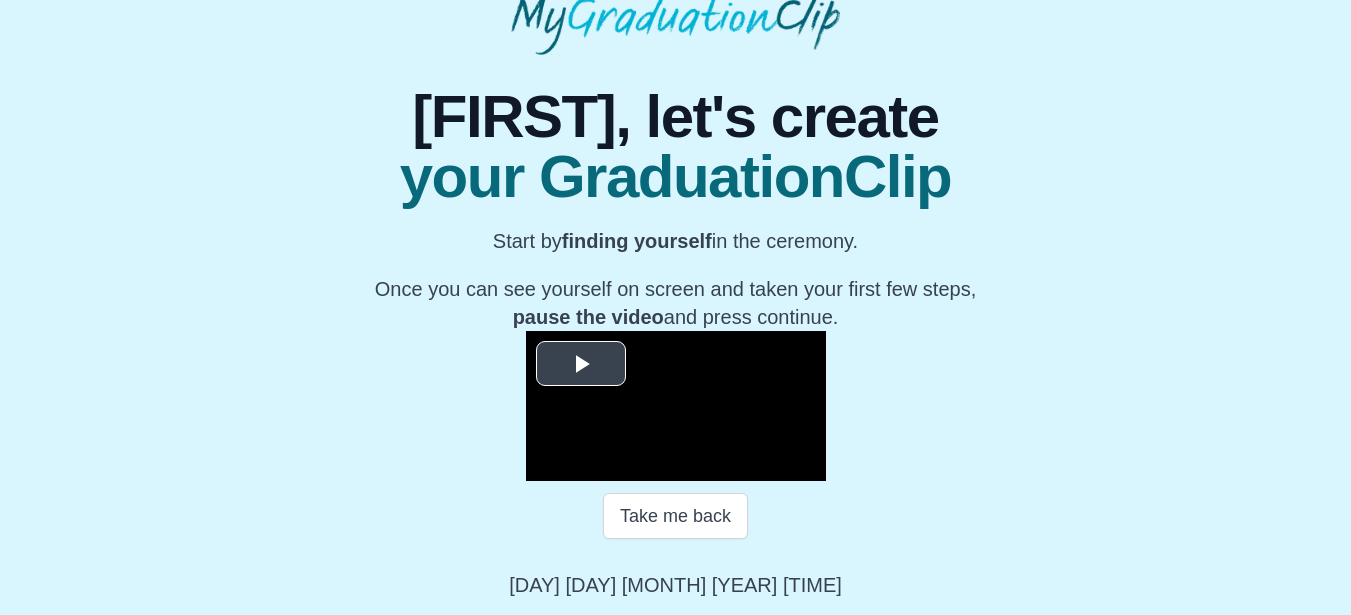 click at bounding box center (581, 364) 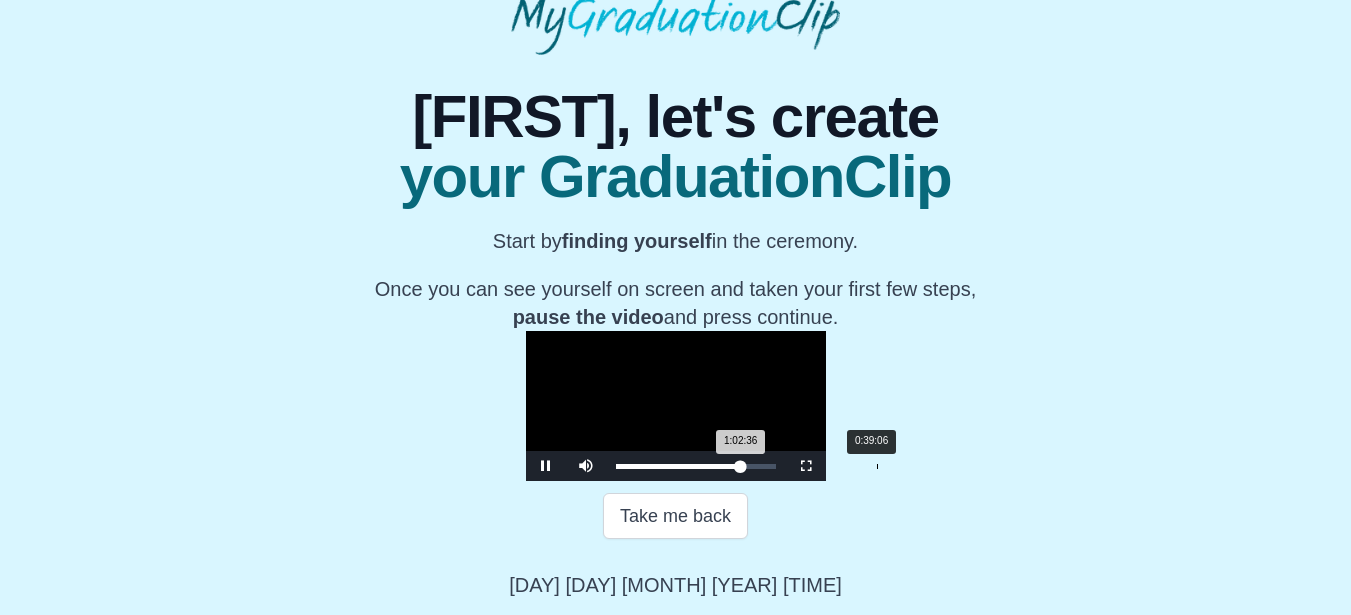 click on "Loaded : 0% 0:39:06 1:02:36 Progress : 0%" at bounding box center (696, 466) 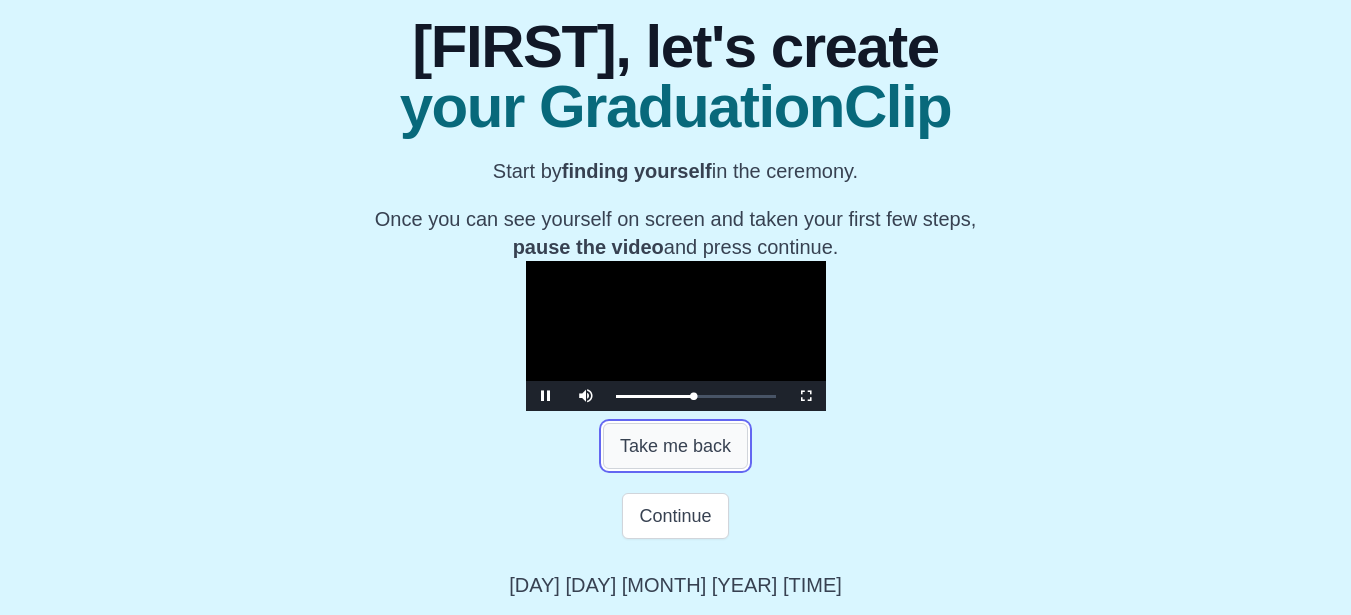click on "Take me back" at bounding box center (675, 446) 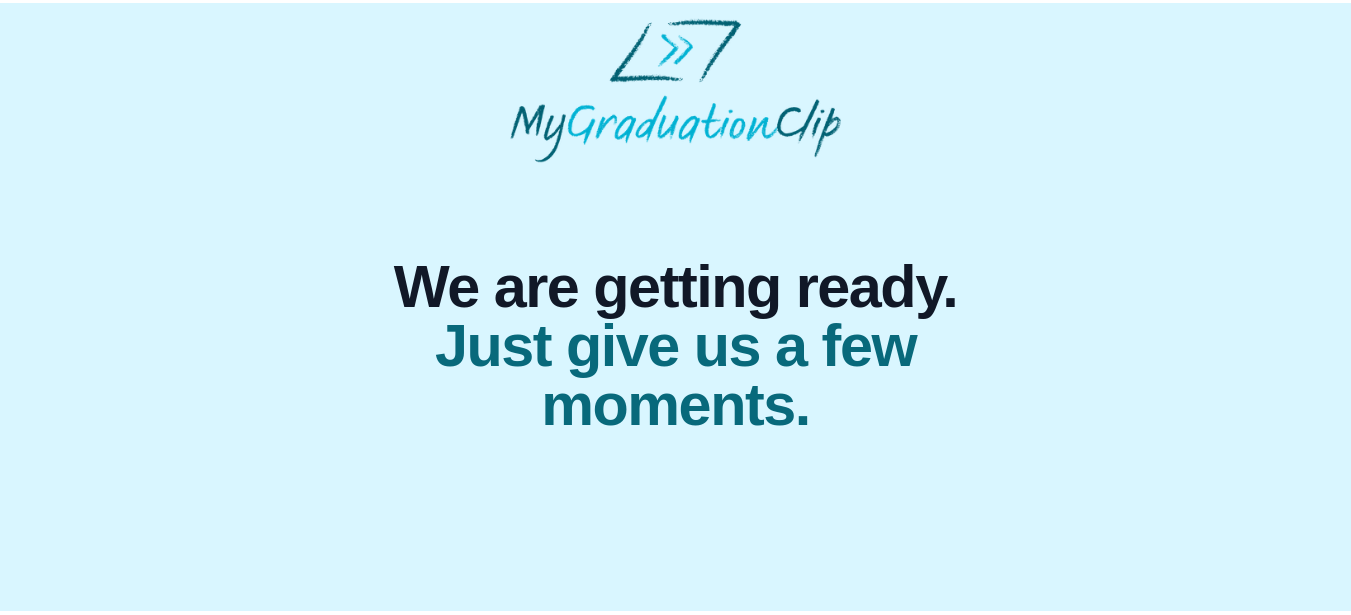 scroll, scrollTop: 0, scrollLeft: 0, axis: both 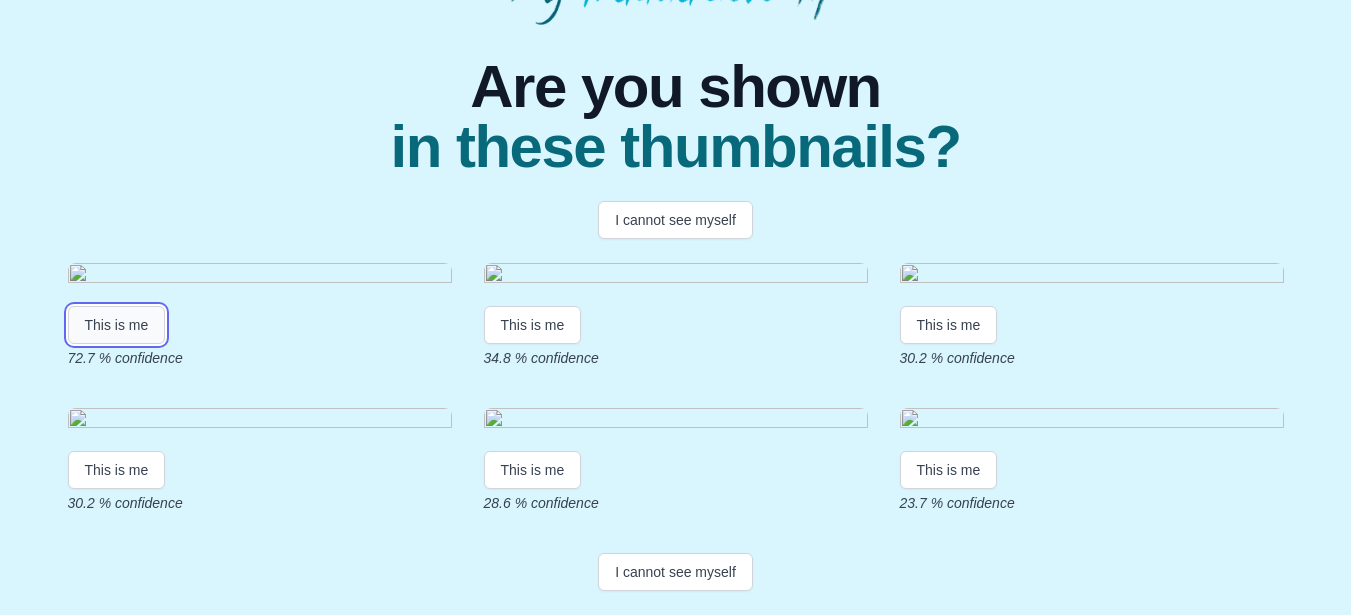 click on "This is me" at bounding box center [117, 325] 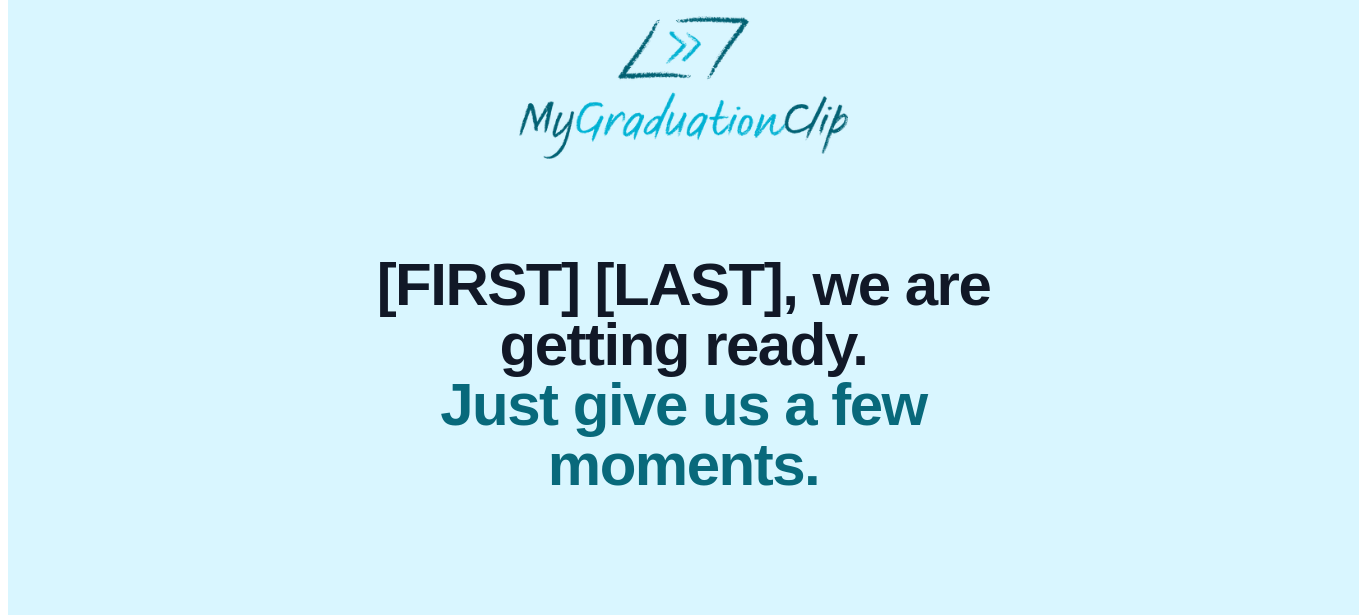scroll, scrollTop: 0, scrollLeft: 0, axis: both 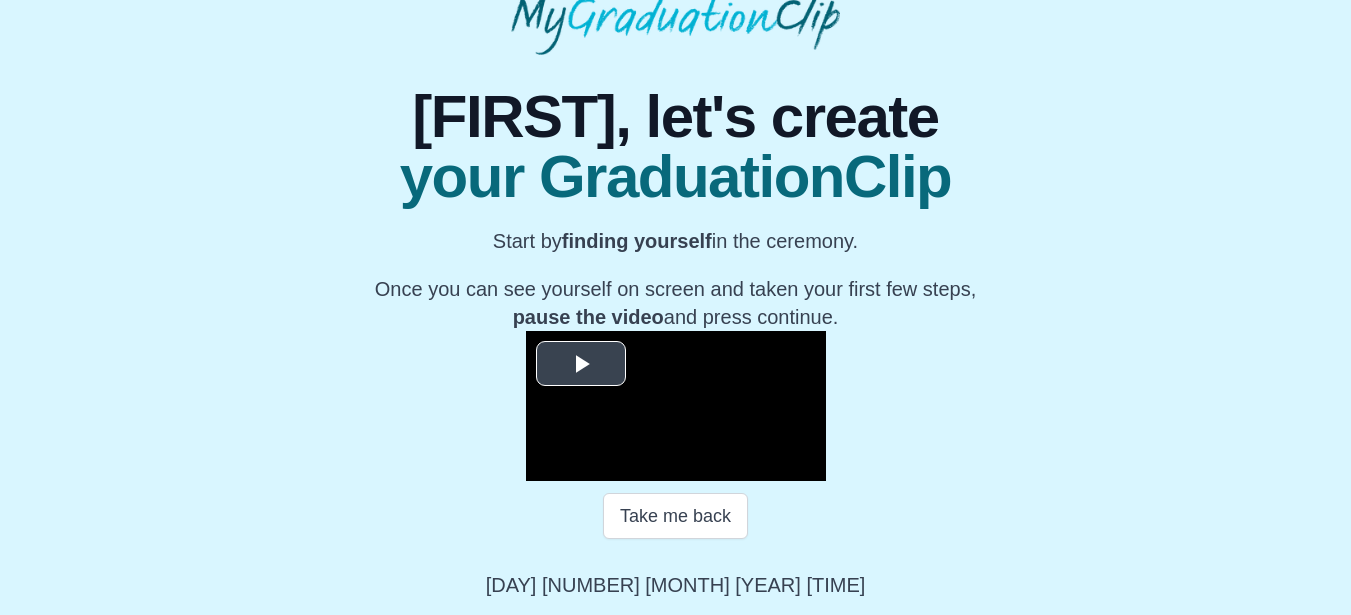 click at bounding box center [581, 364] 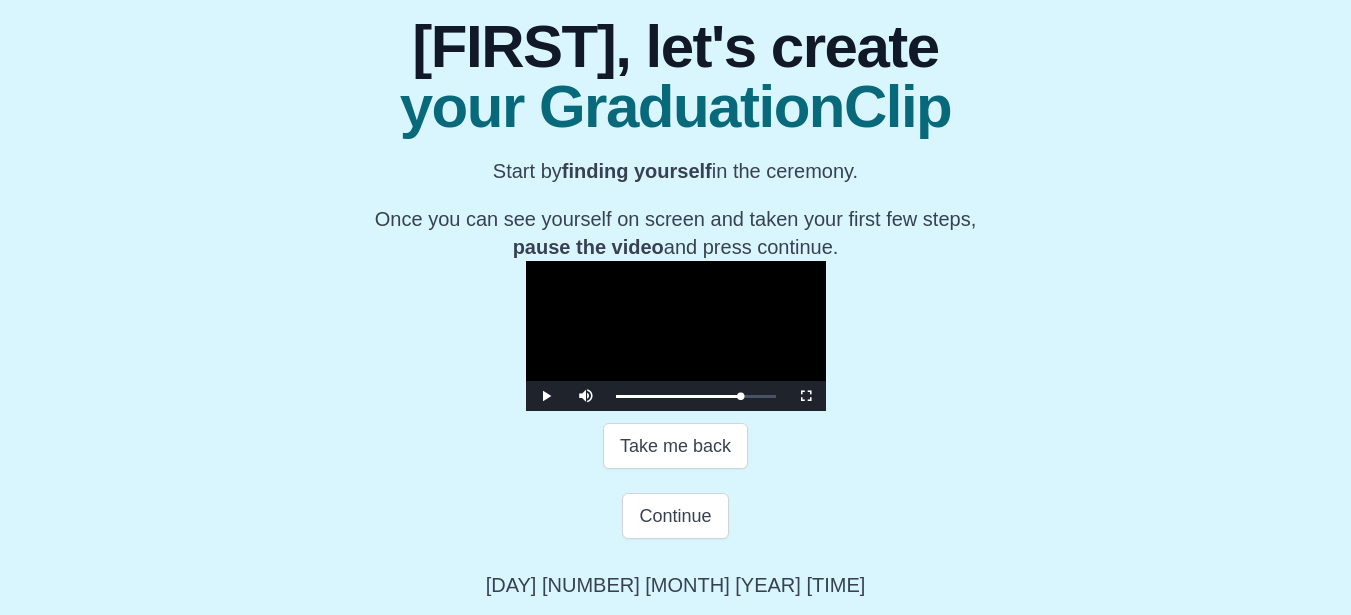 click at bounding box center [676, 336] 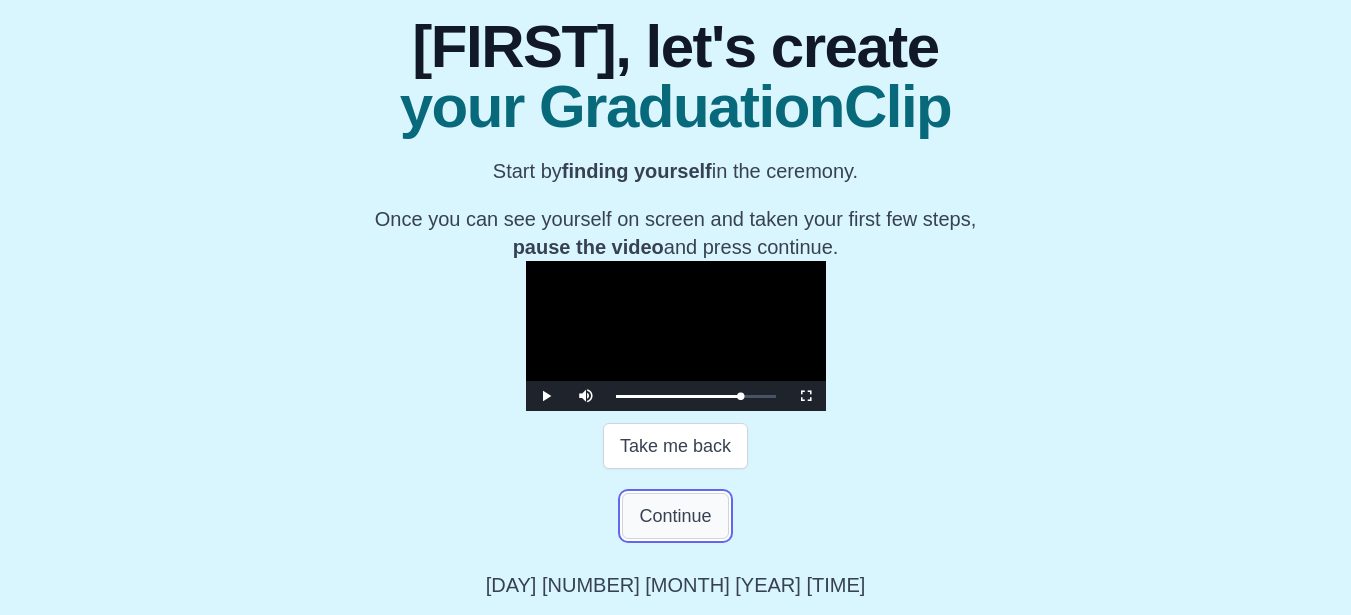 click on "Continue" at bounding box center [675, 516] 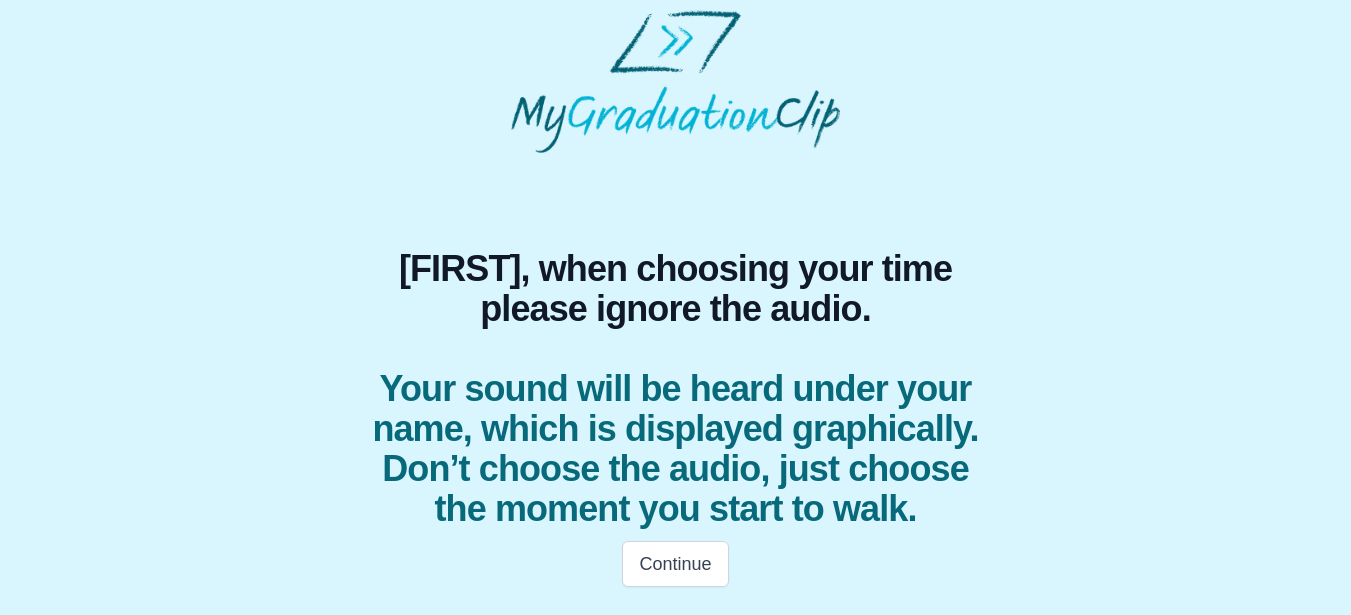 scroll, scrollTop: 46, scrollLeft: 0, axis: vertical 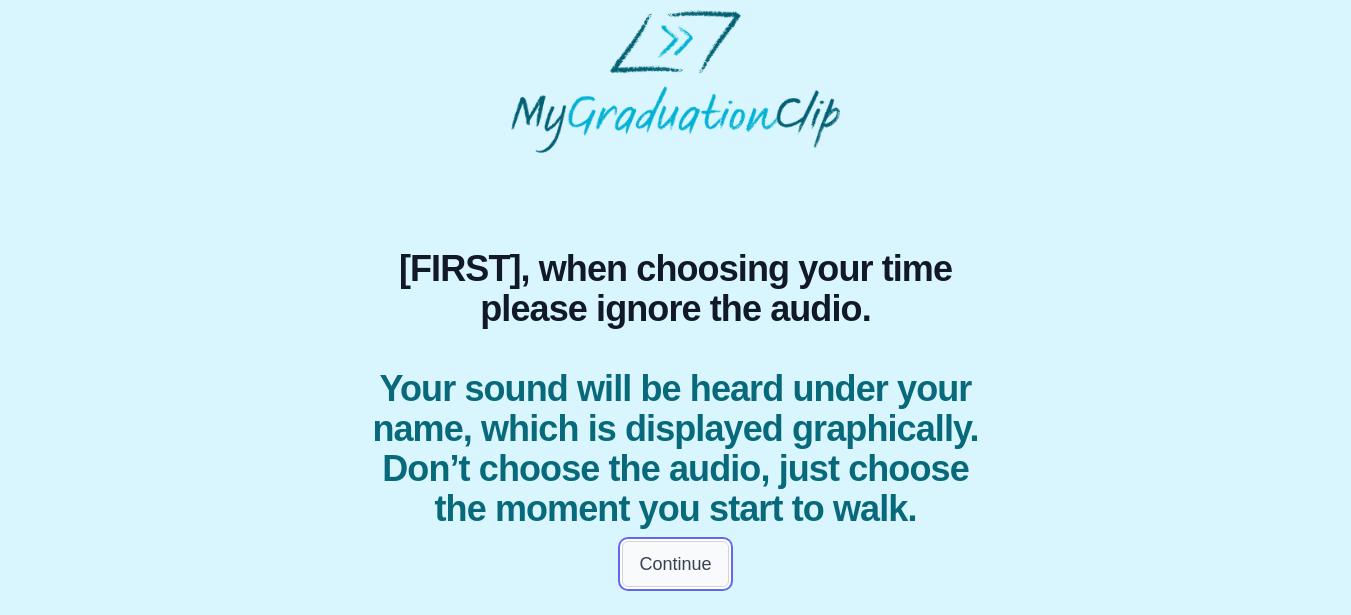 click on "Continue" at bounding box center (675, 564) 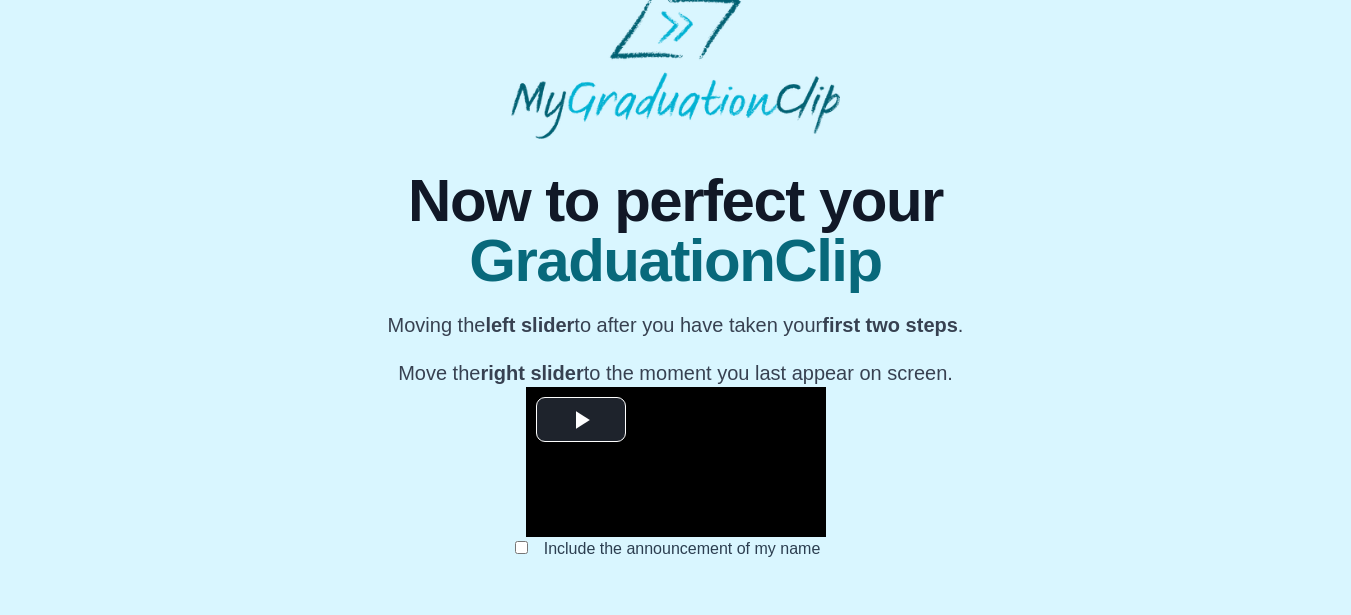 scroll, scrollTop: 46, scrollLeft: 0, axis: vertical 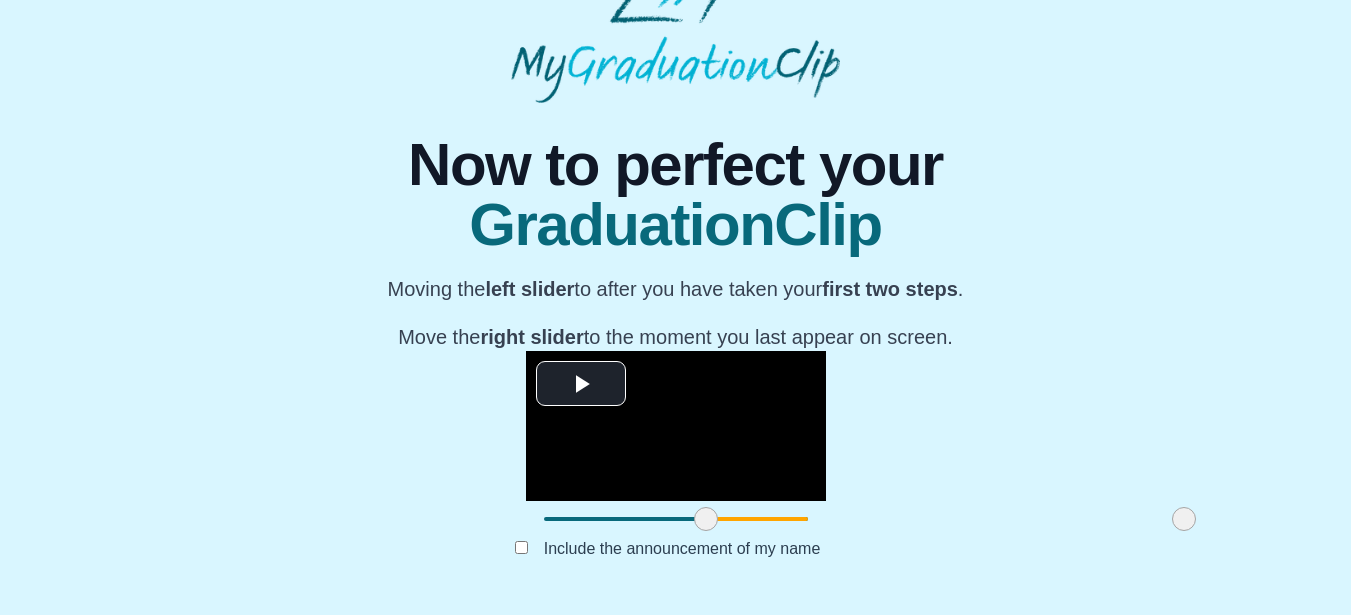 drag, startPoint x: 355, startPoint y: 524, endPoint x: 517, endPoint y: 529, distance: 162.07715 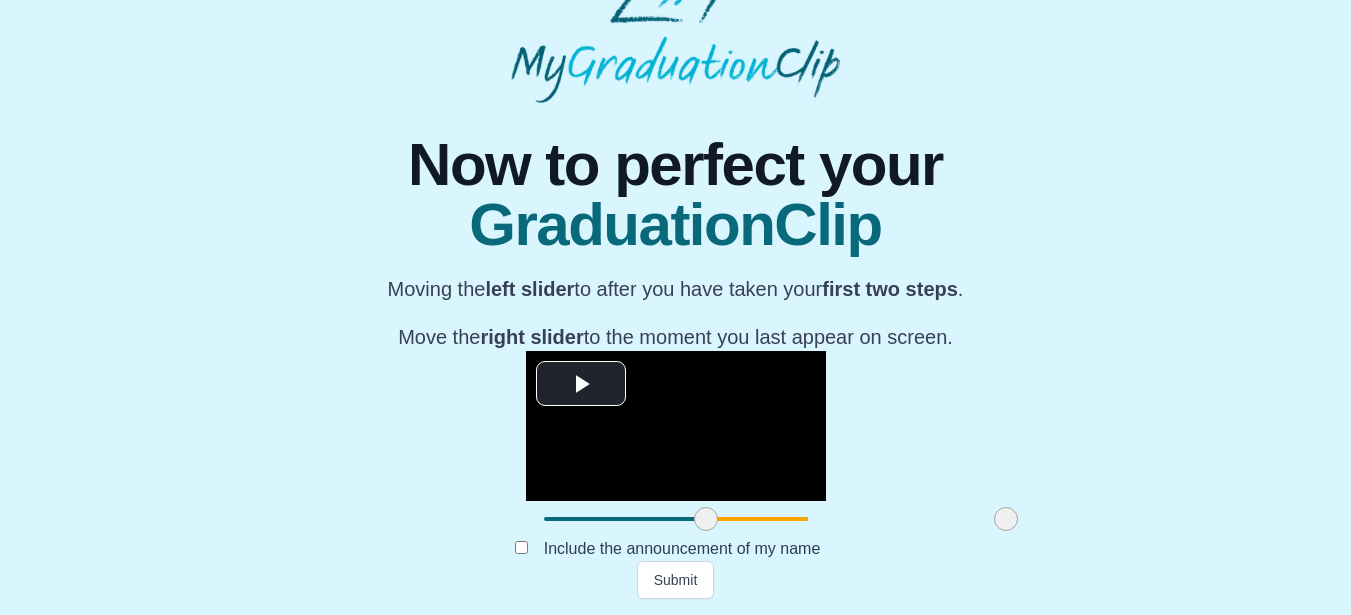 drag, startPoint x: 991, startPoint y: 518, endPoint x: 813, endPoint y: 518, distance: 178 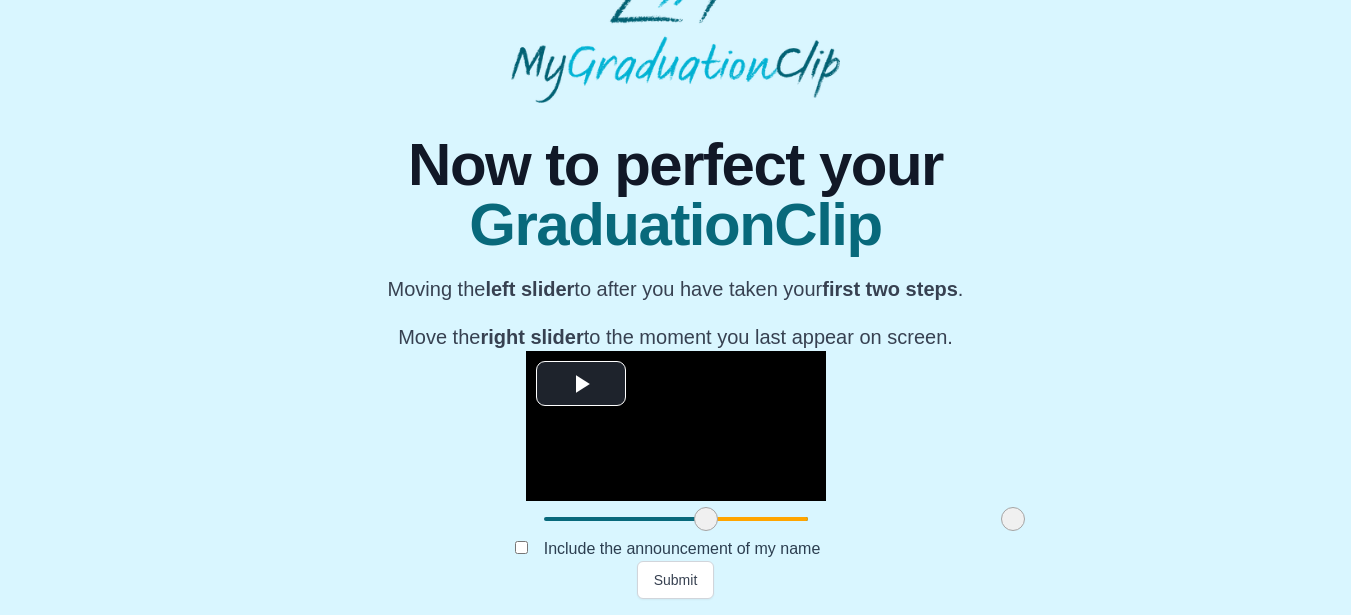 click at bounding box center [1013, 519] 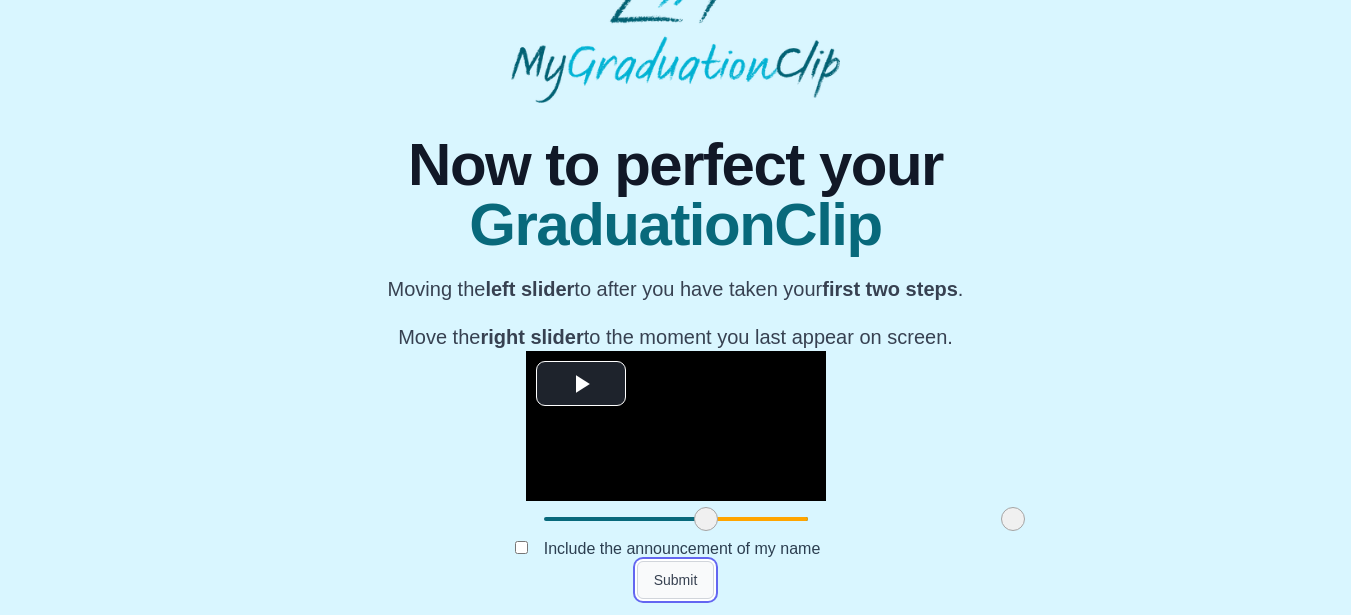 click on "Submit" at bounding box center [676, 580] 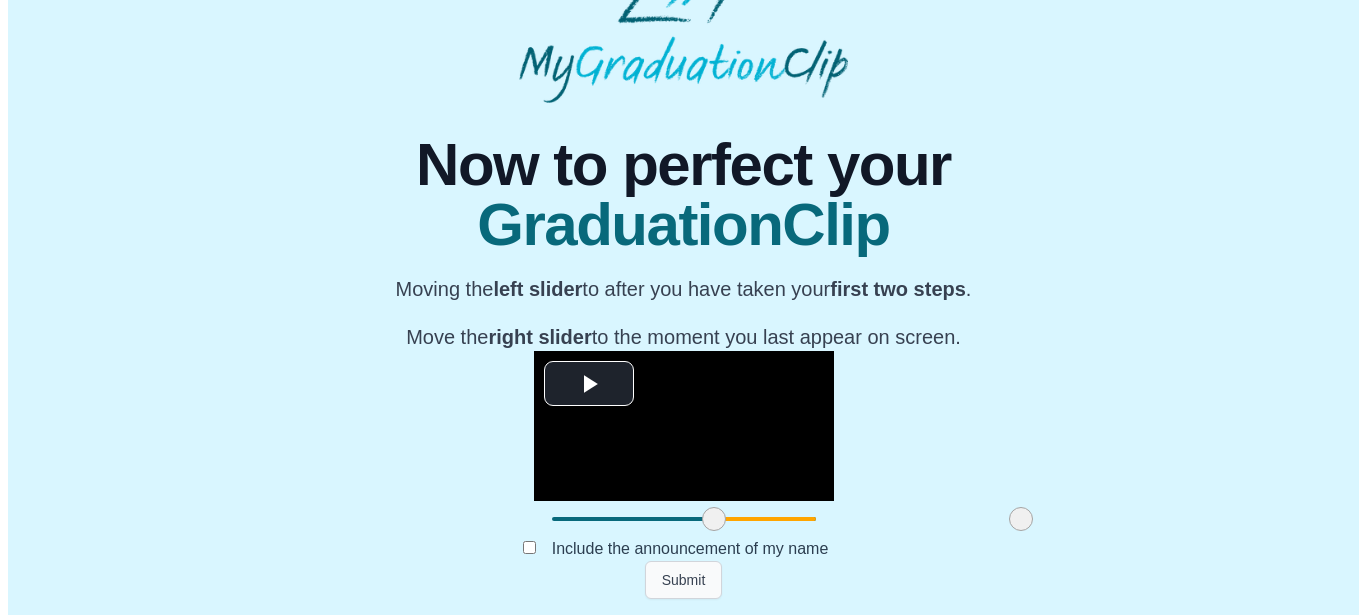 scroll, scrollTop: 0, scrollLeft: 0, axis: both 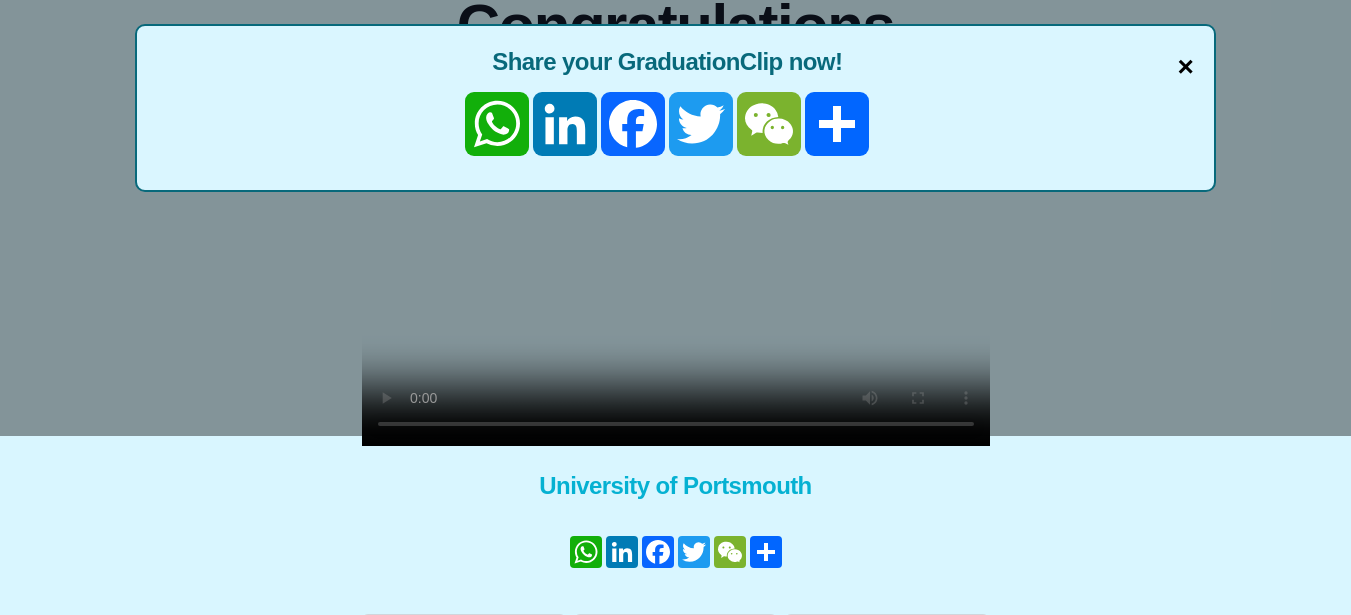 click on "×" at bounding box center (1186, 67) 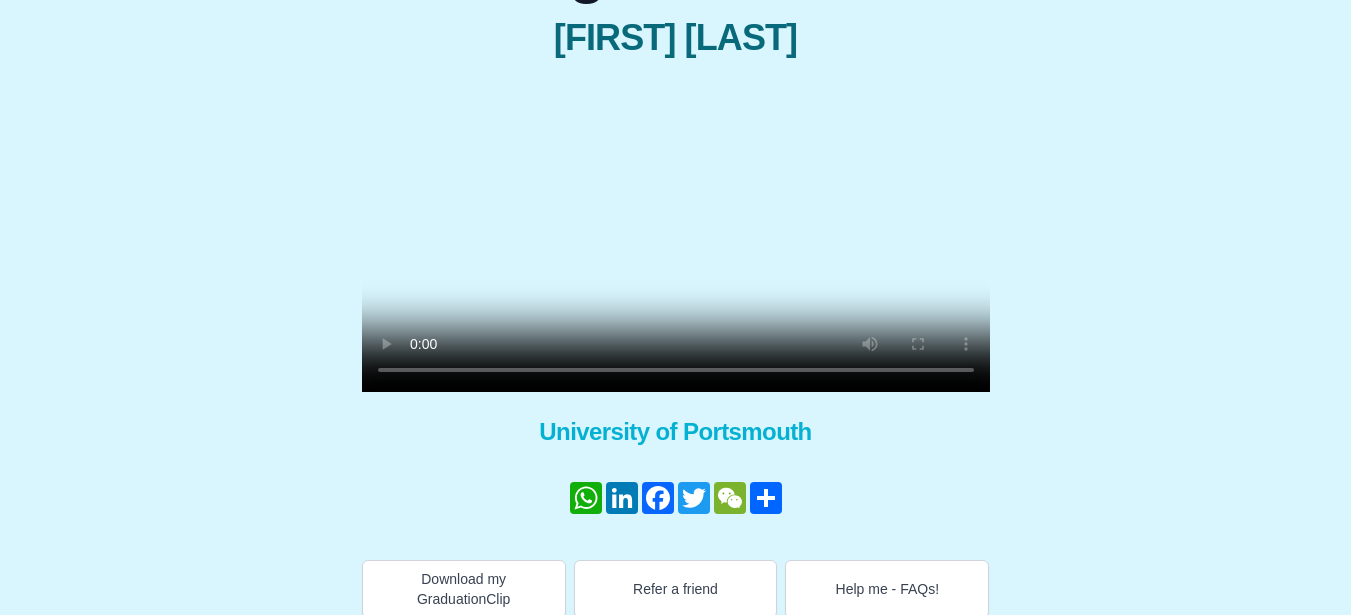 scroll, scrollTop: 291, scrollLeft: 0, axis: vertical 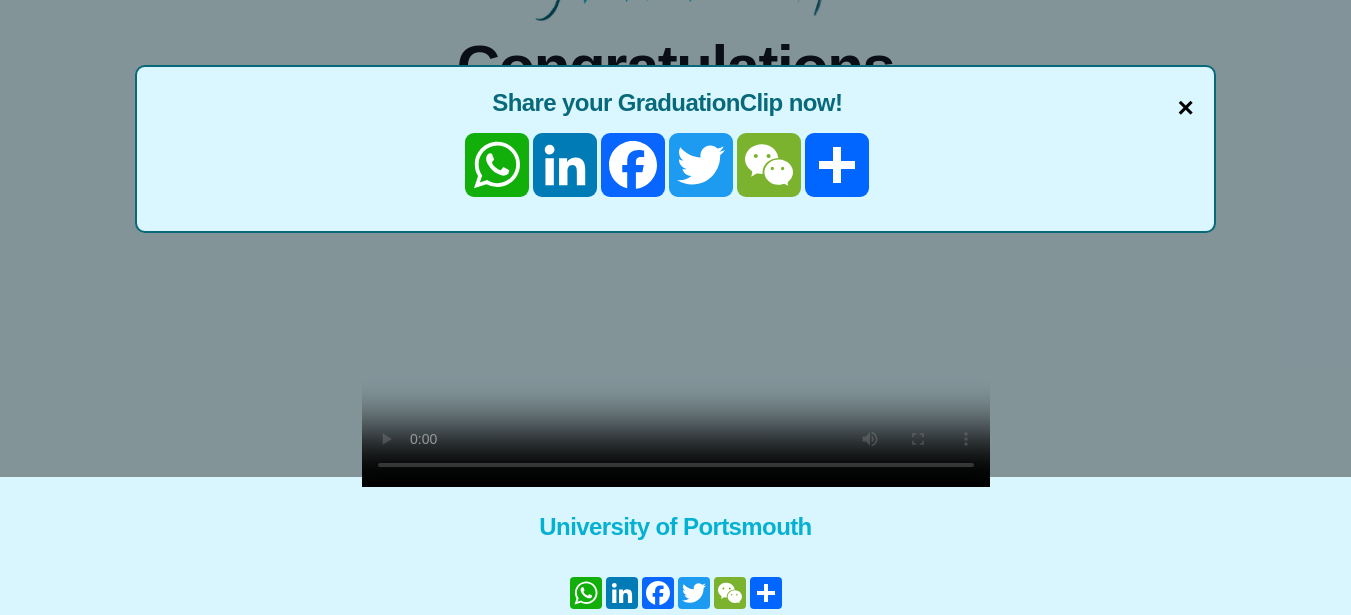 click on "×" at bounding box center [1186, 108] 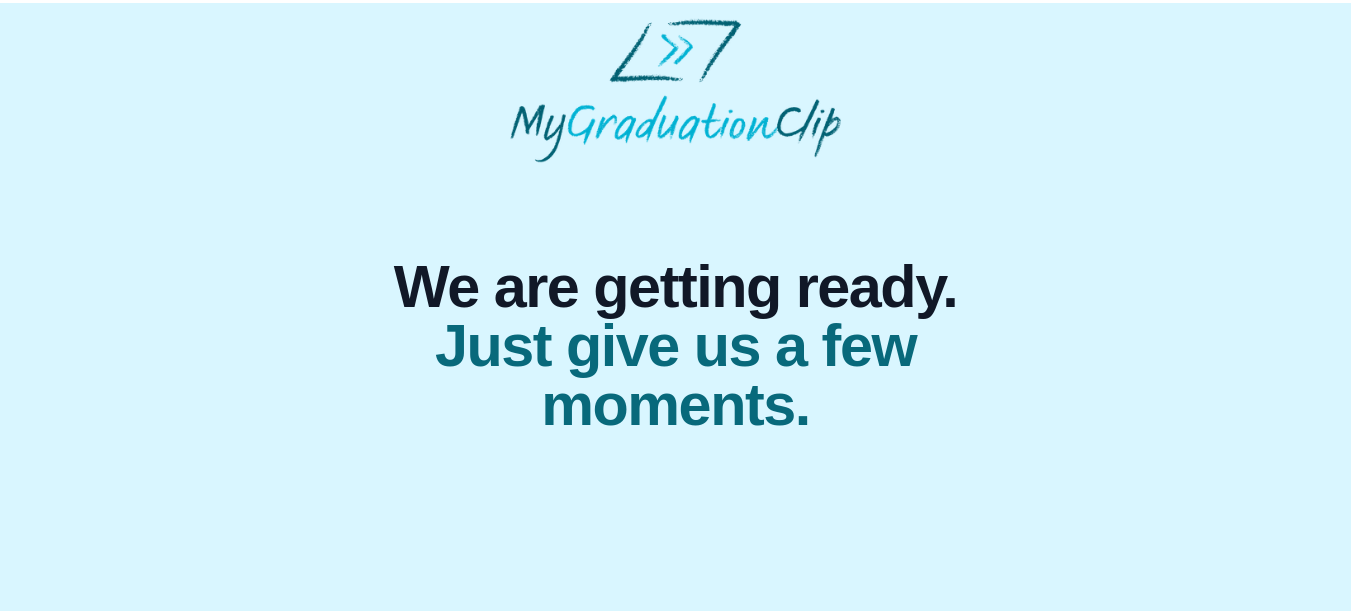scroll, scrollTop: 0, scrollLeft: 0, axis: both 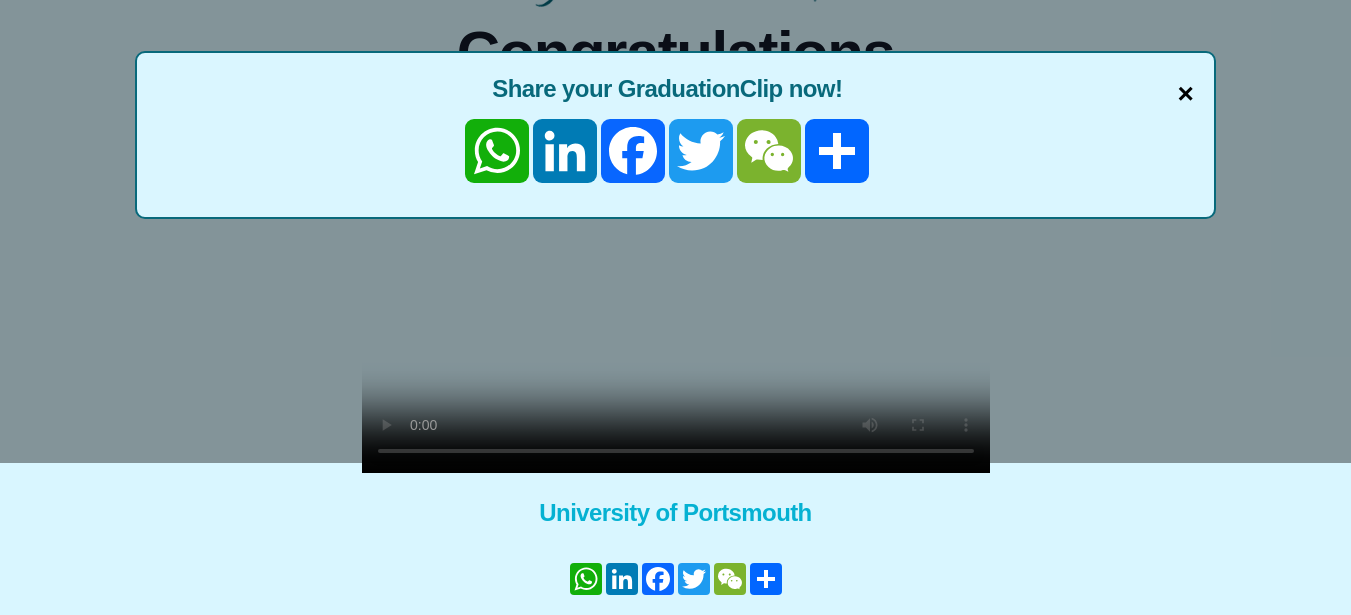 click on "×" at bounding box center [1186, 94] 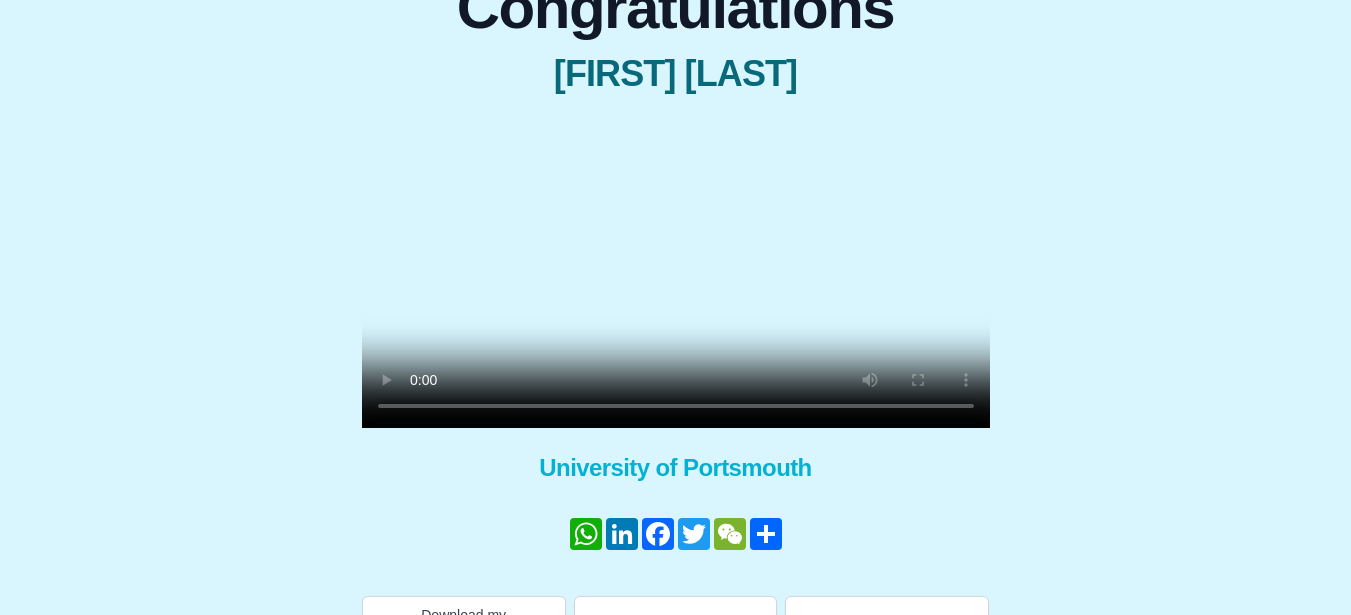 scroll, scrollTop: 291, scrollLeft: 0, axis: vertical 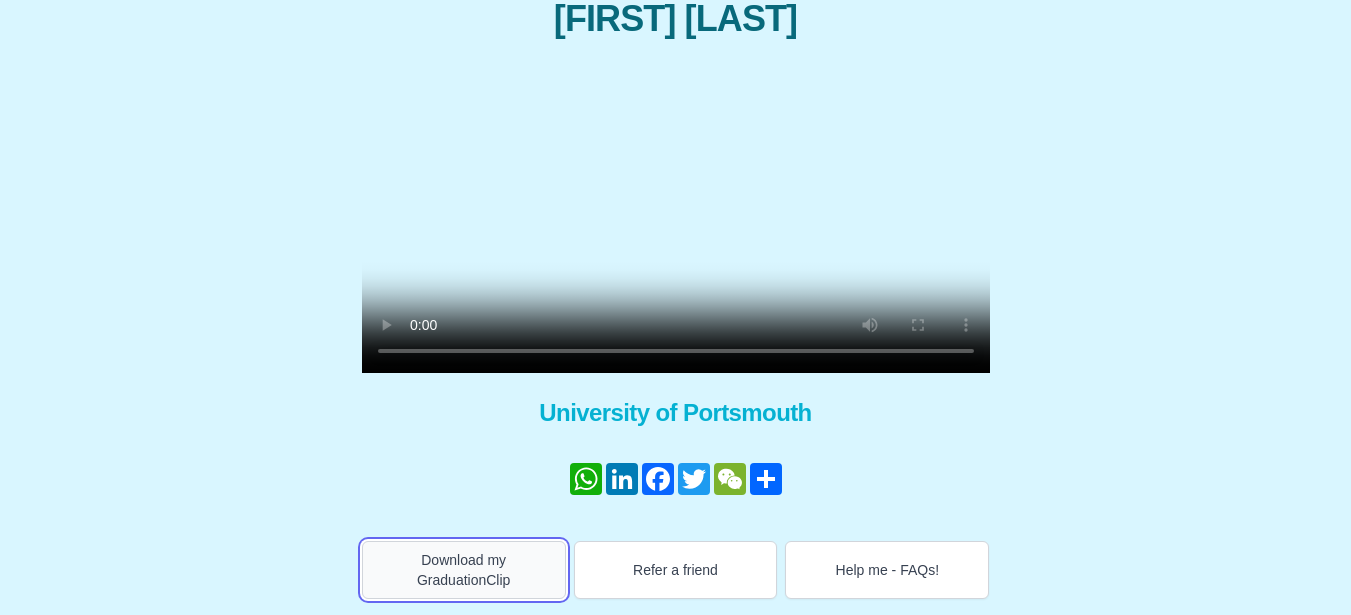 click on "Download my GraduationClip" at bounding box center (464, 570) 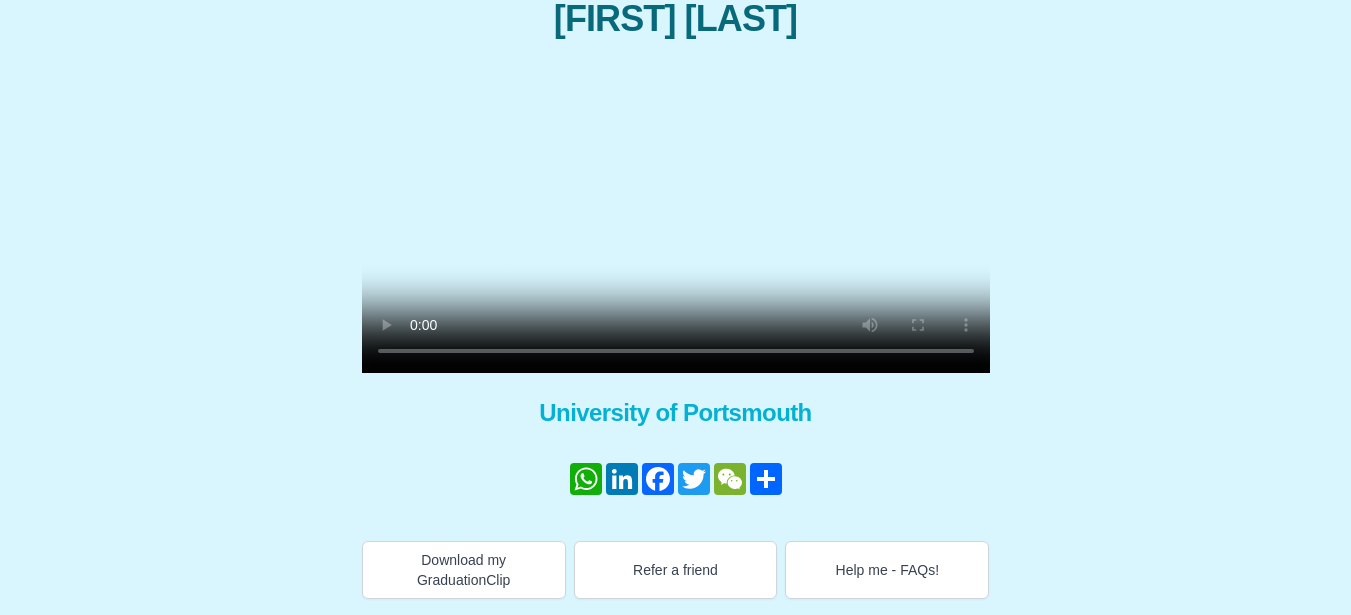 drag, startPoint x: 1273, startPoint y: 3, endPoint x: 1126, endPoint y: 329, distance: 357.61014 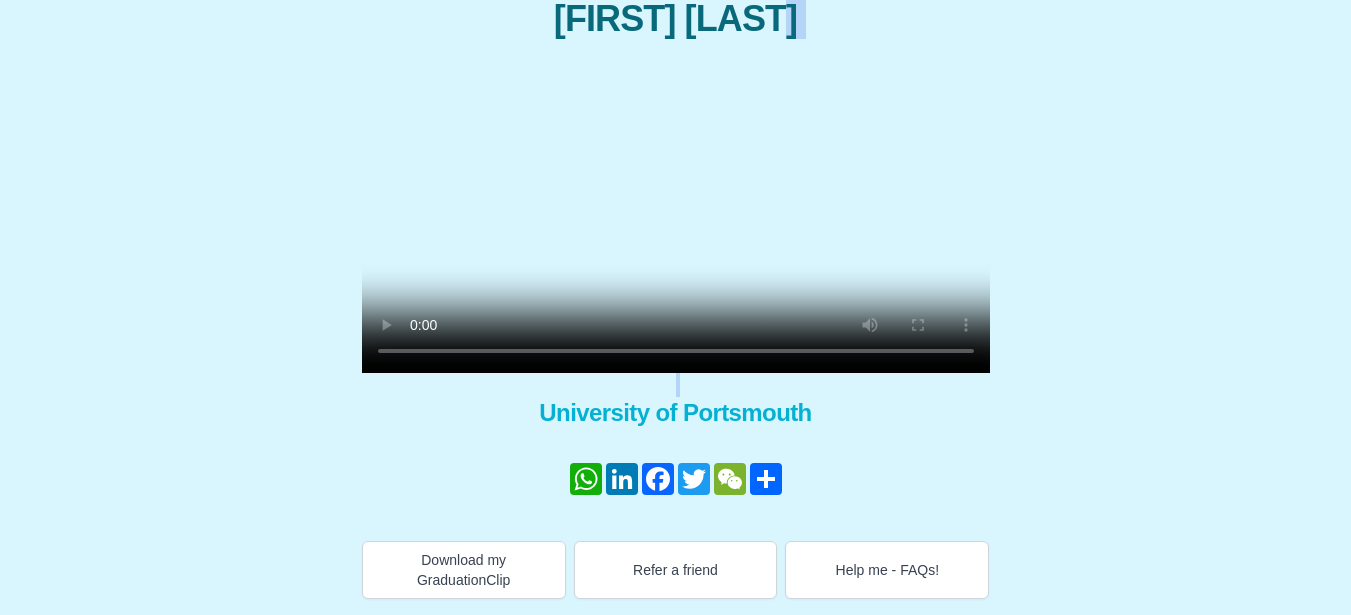 click on "Congratulations [FIRST] [LAST] × Share your GraduationClip now! WhatsApp LinkedIn Facebook Twitter WeChat Share × Why not also get the Full Length Graduation film? Get the full ceremony film! University of Portsmouth WhatsApp LinkedIn Facebook Twitter WeChat Share  Download my GraduationClip   Refer a friend   Help me - FAQs!" at bounding box center [675, 253] 